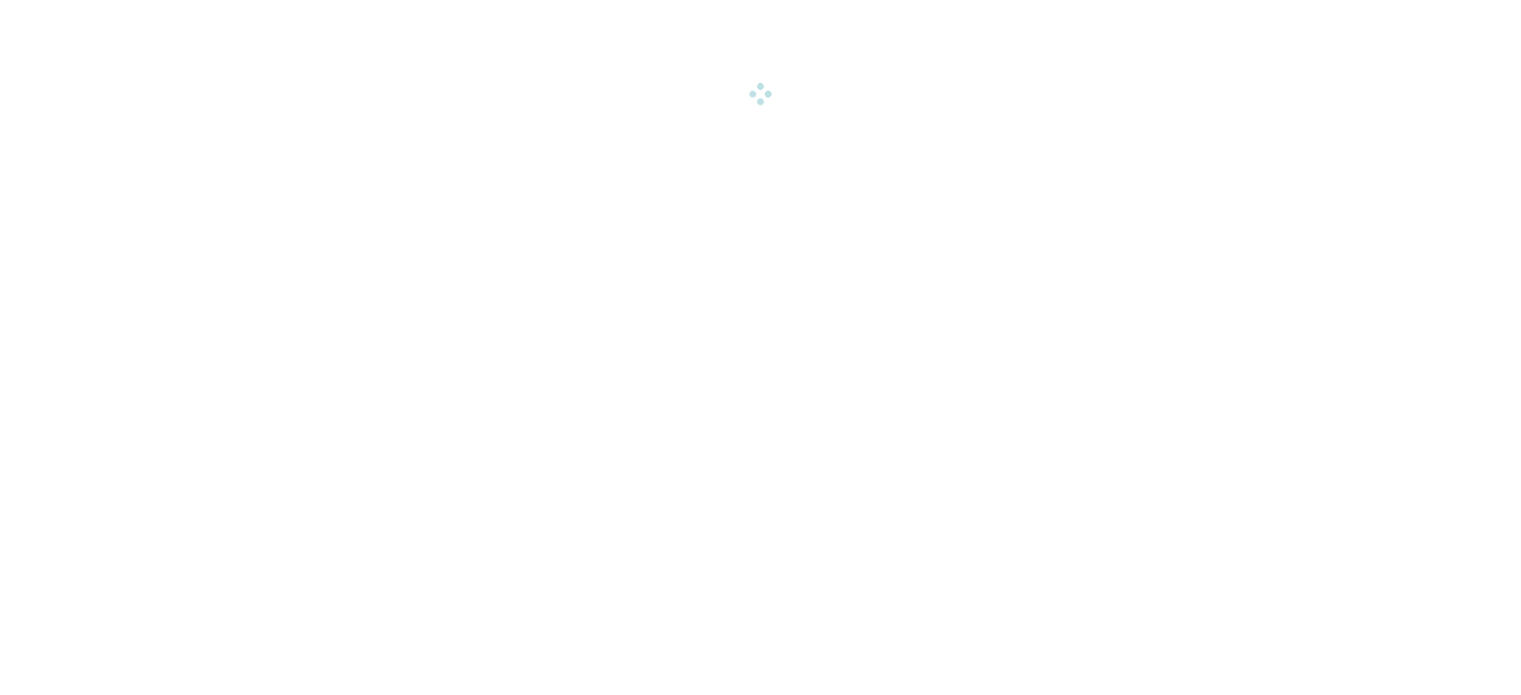 scroll, scrollTop: 0, scrollLeft: 0, axis: both 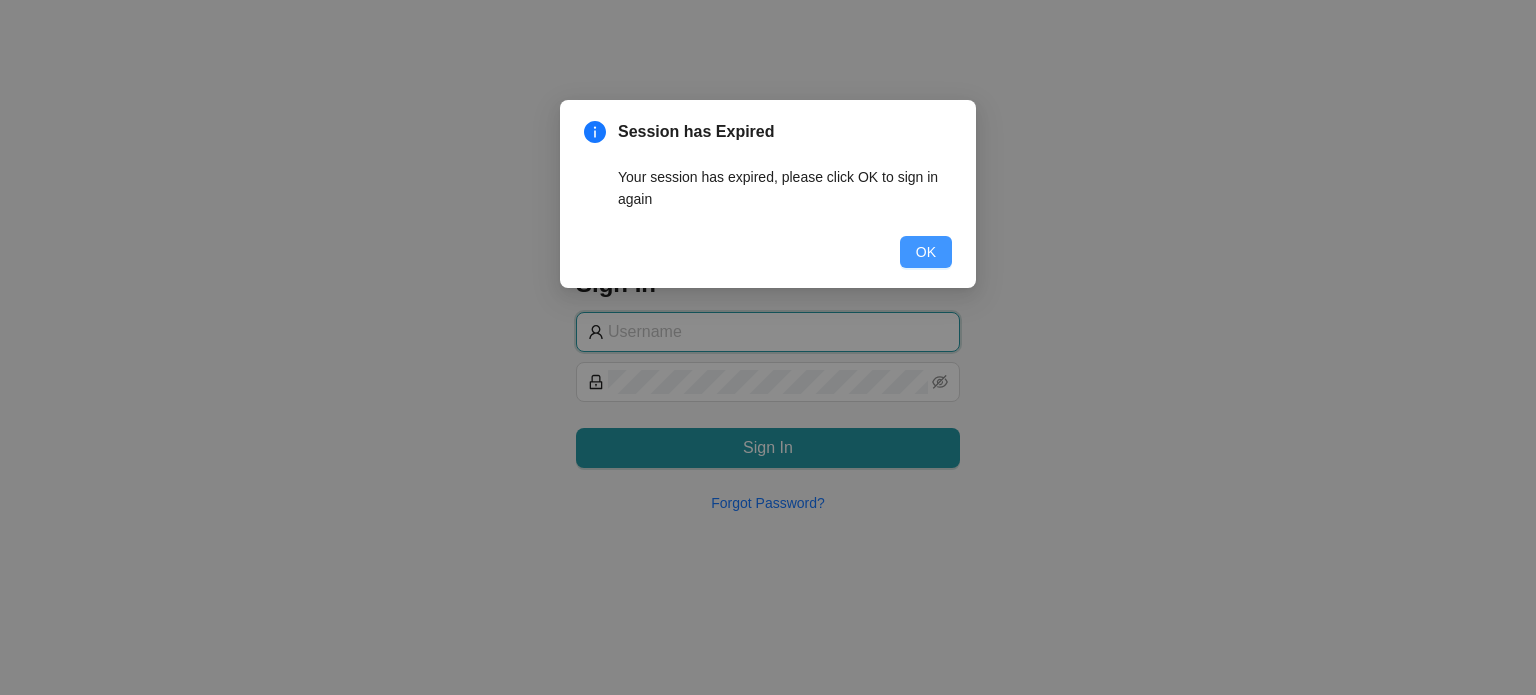 type 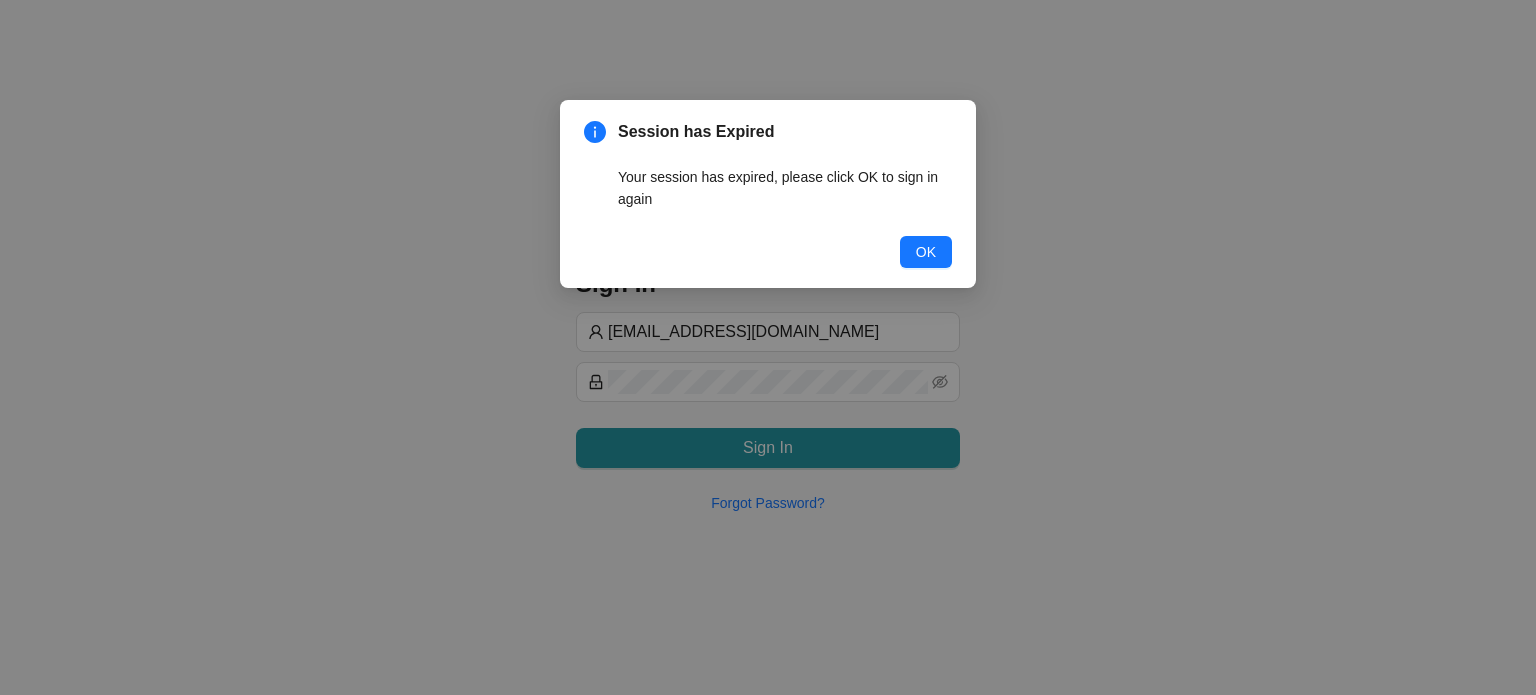 drag, startPoint x: 918, startPoint y: 248, endPoint x: 890, endPoint y: 275, distance: 38.8973 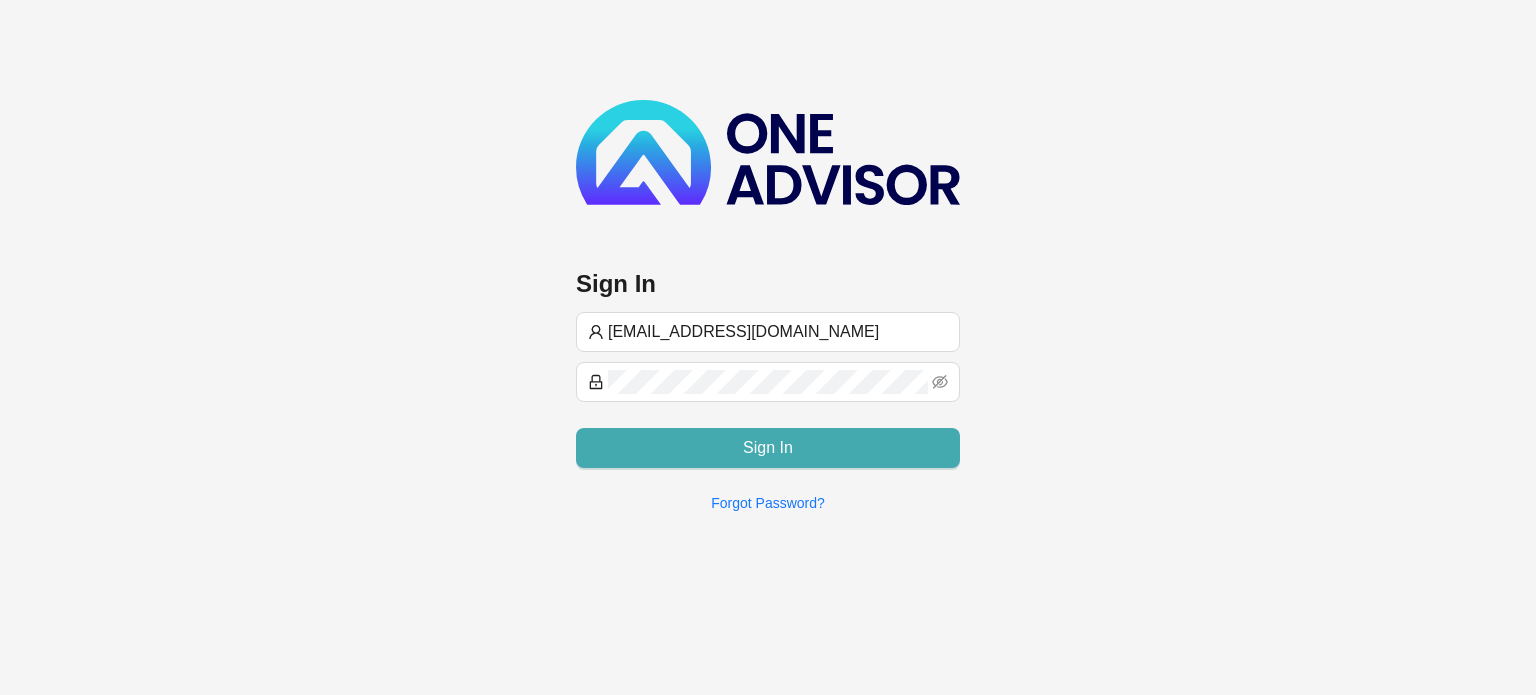 click on "Sign In" at bounding box center (768, 448) 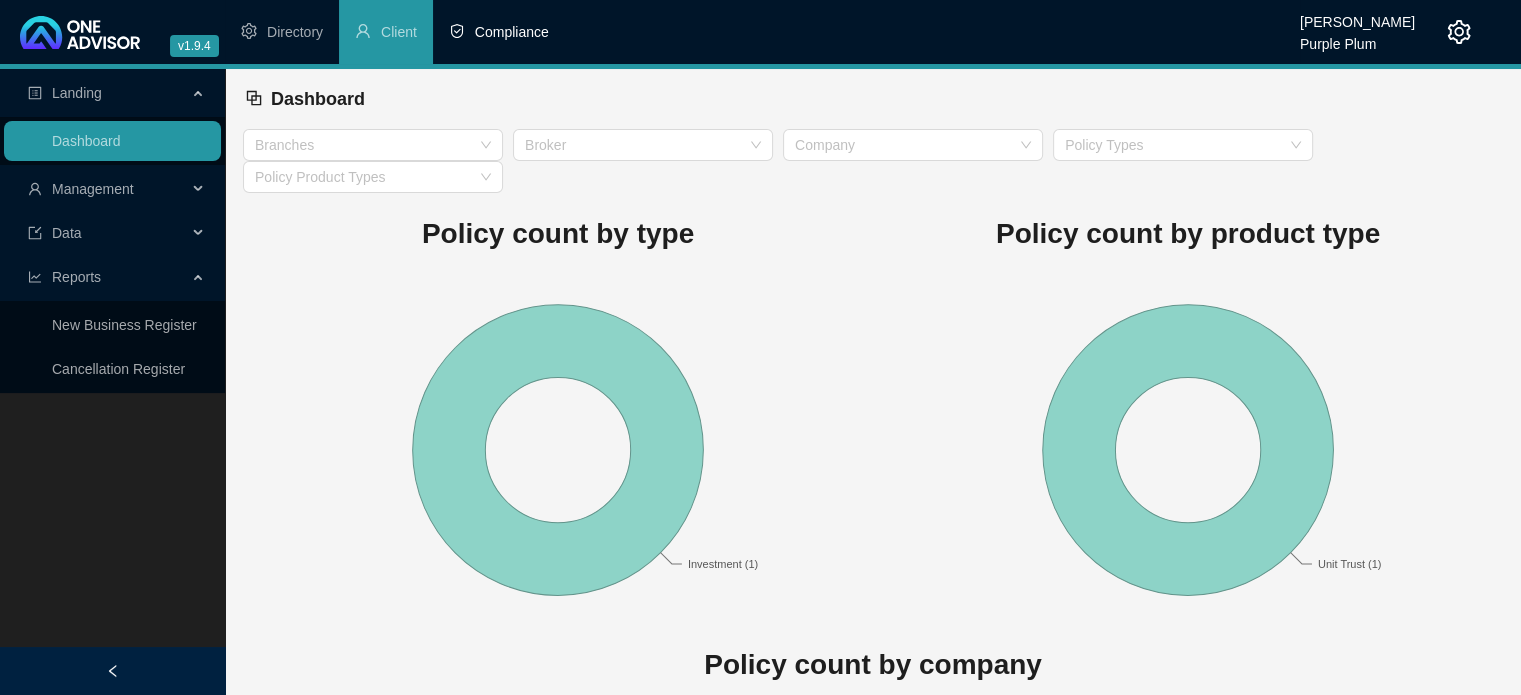 click on "Compliance" at bounding box center [499, 32] 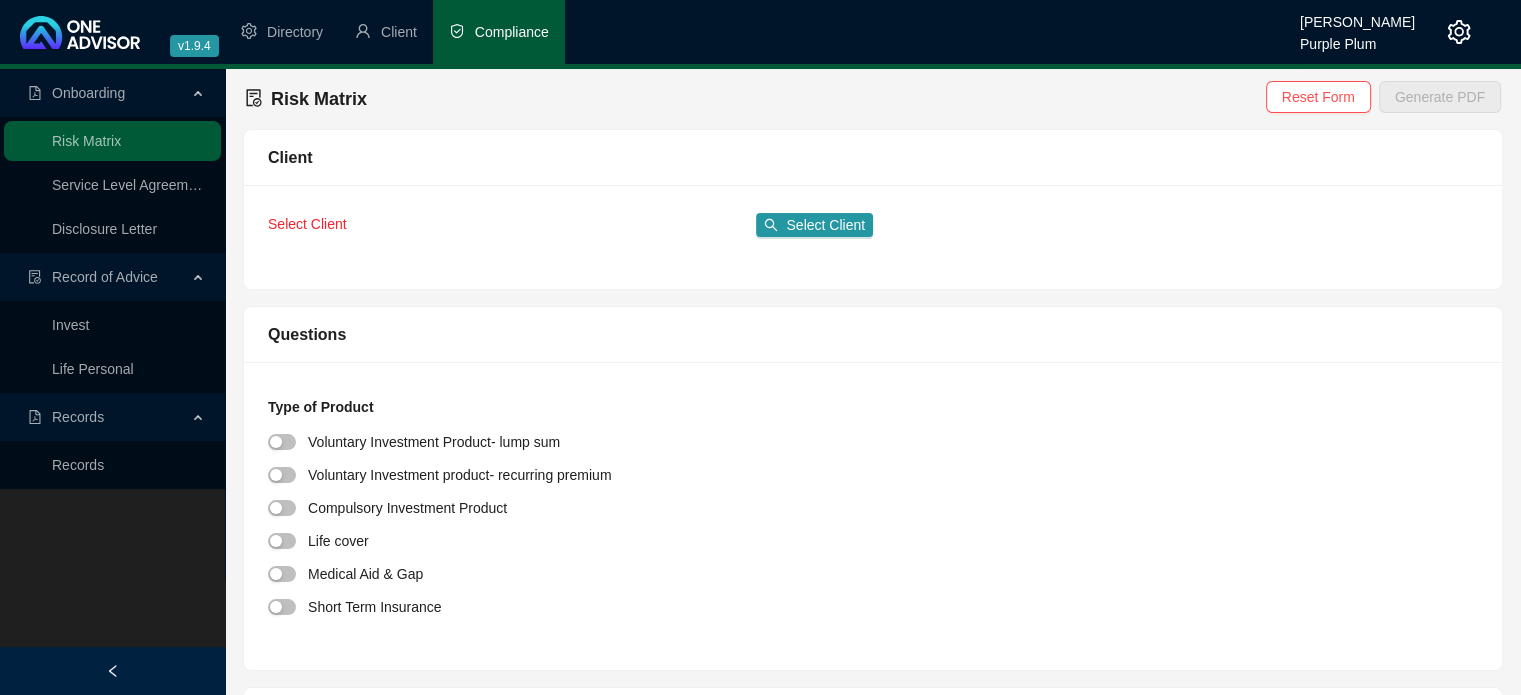 click on "Invest" at bounding box center (70, 325) 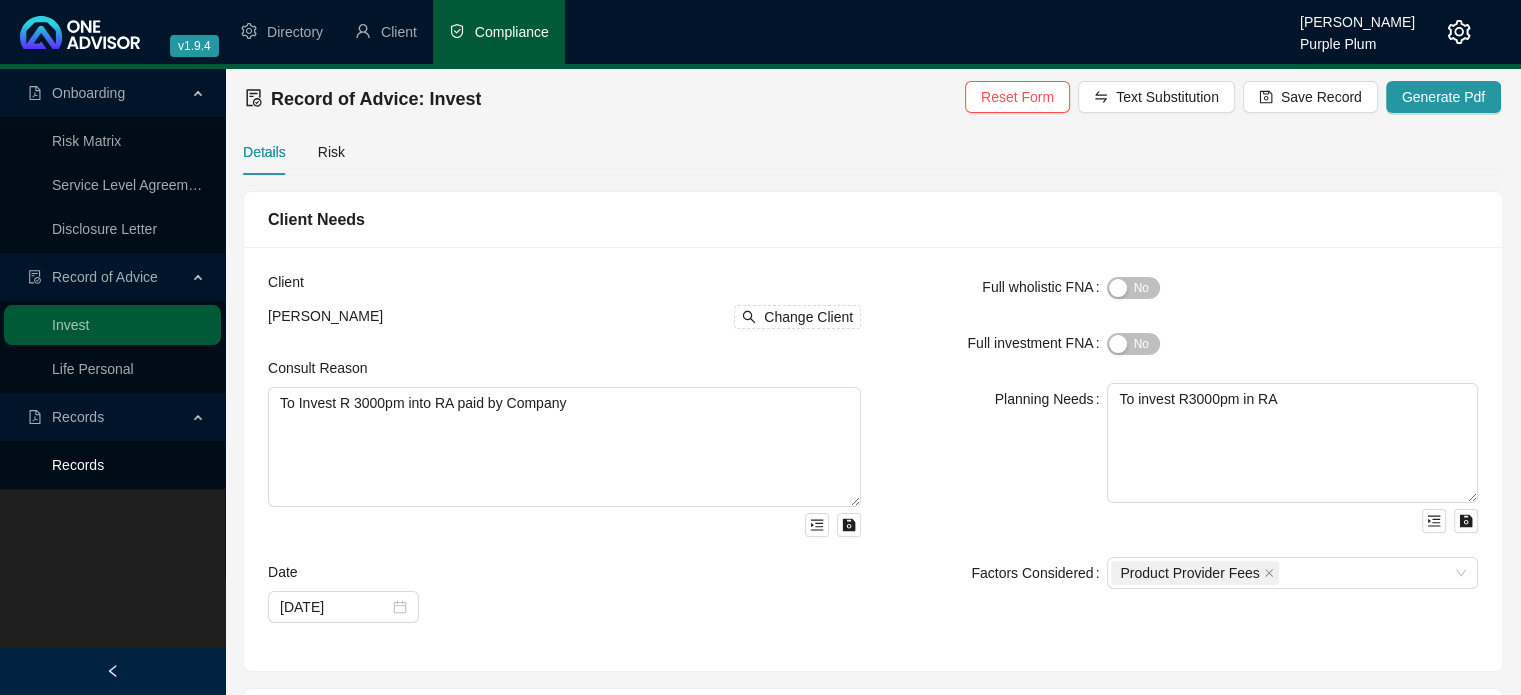 click on "Records" at bounding box center [78, 465] 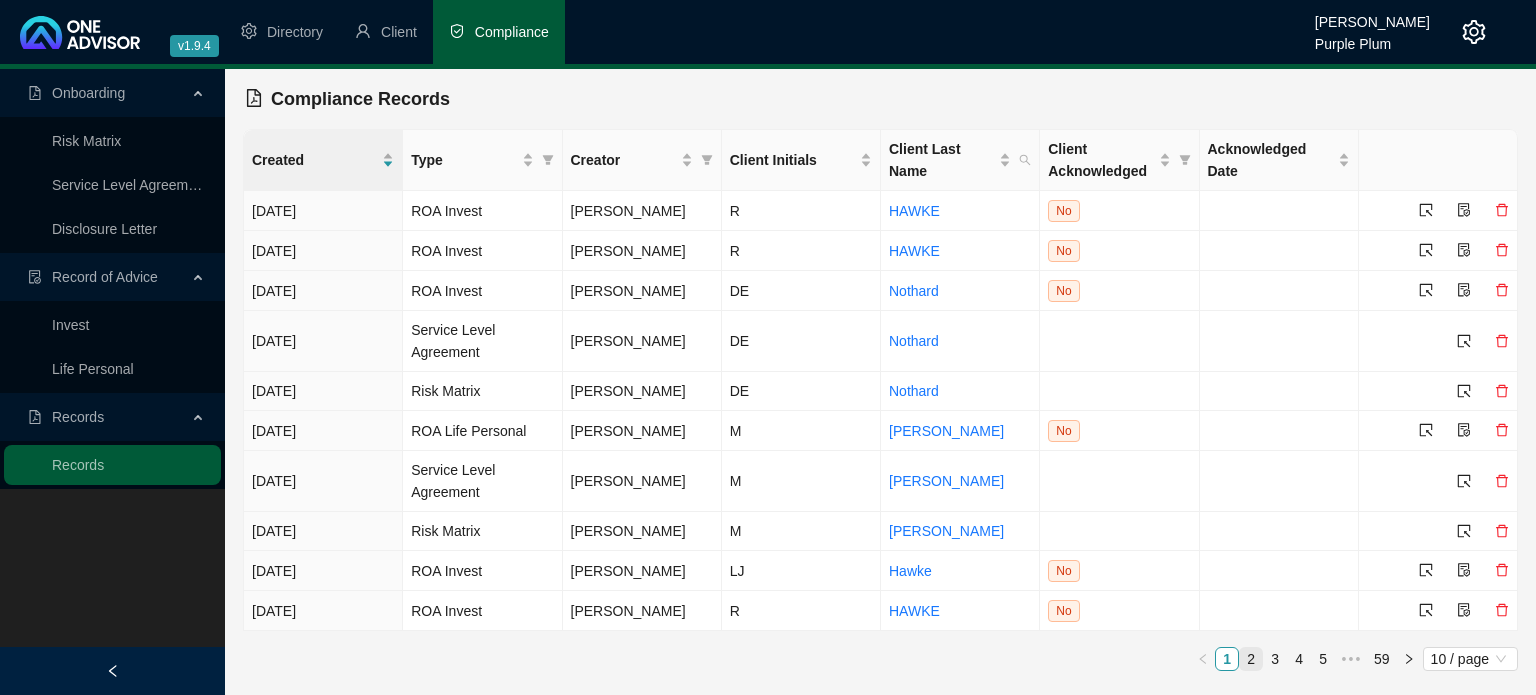 click on "2" at bounding box center [1251, 659] 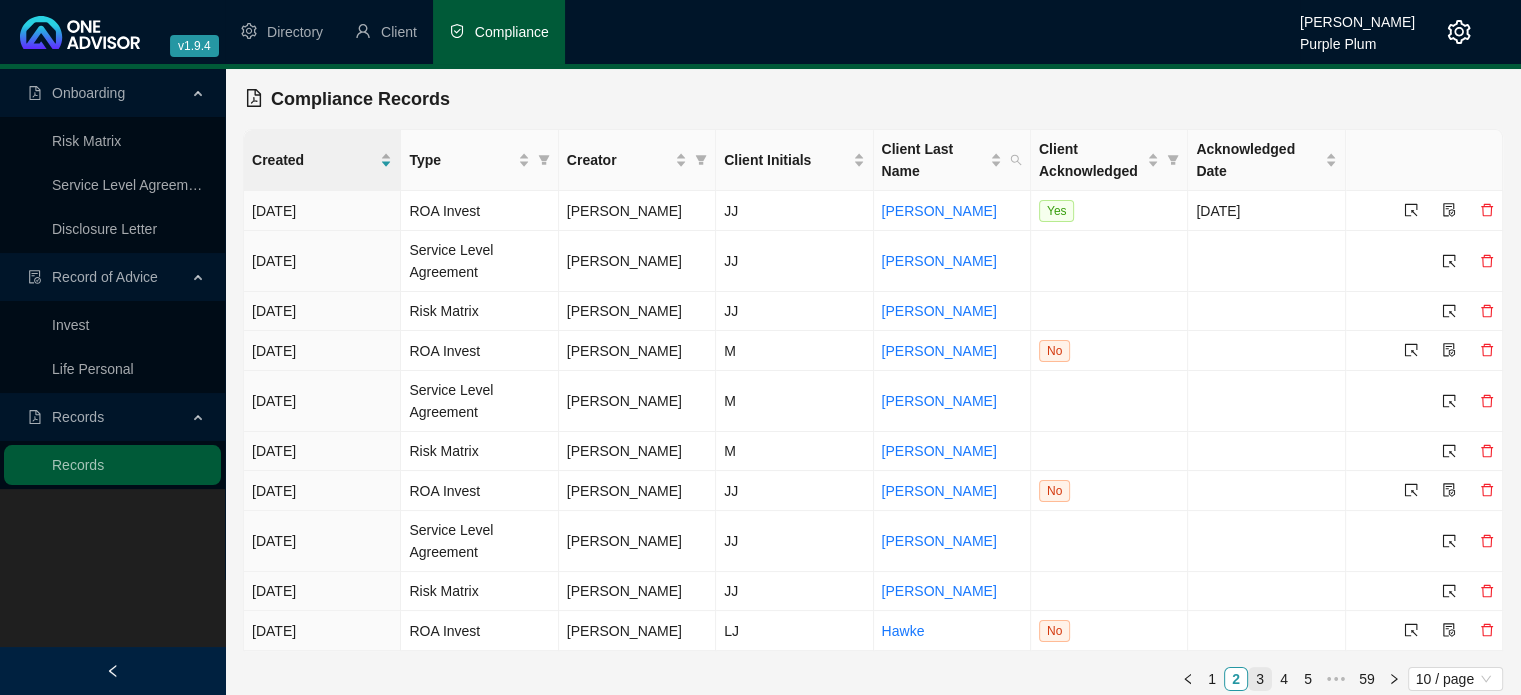 click on "3" at bounding box center [1260, 679] 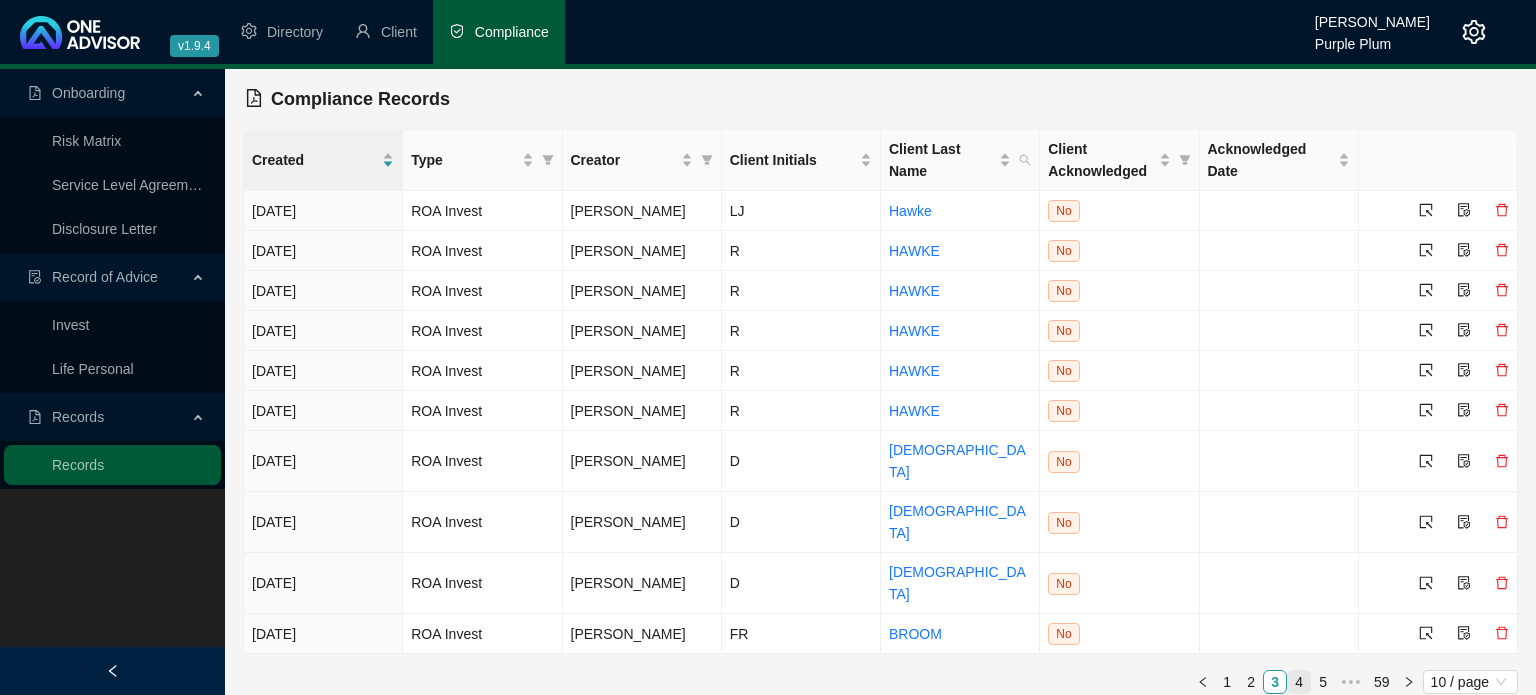 click on "4" at bounding box center [1299, 682] 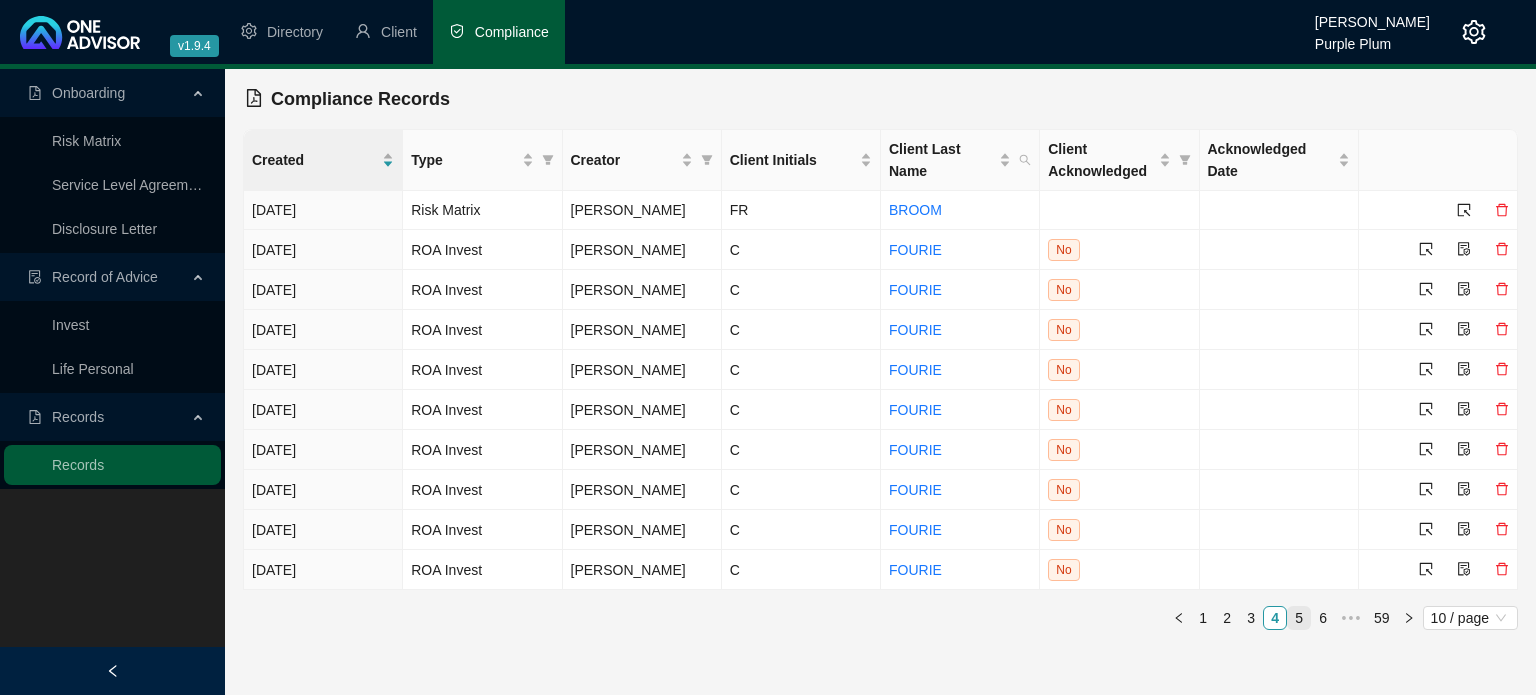 click on "5" at bounding box center [1299, 618] 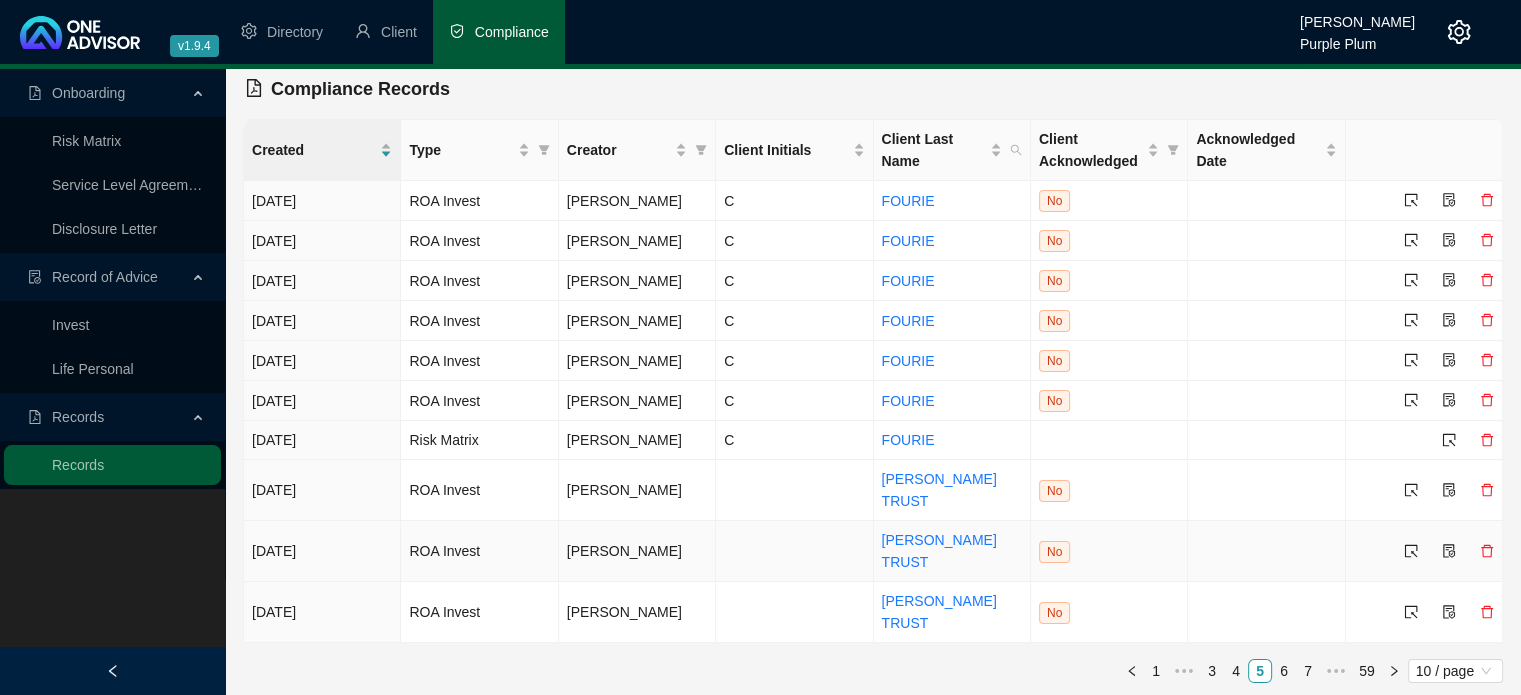 scroll, scrollTop: 12, scrollLeft: 0, axis: vertical 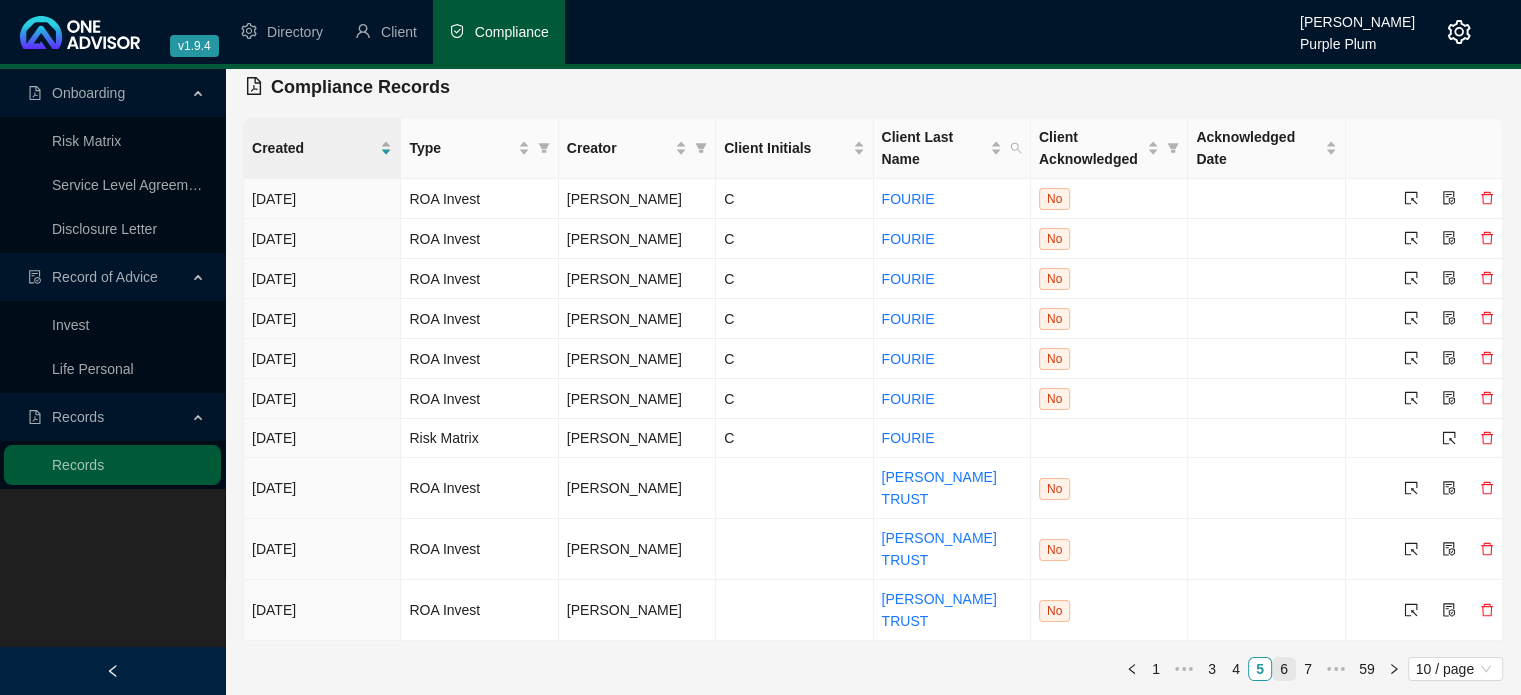 click on "6" at bounding box center [1284, 669] 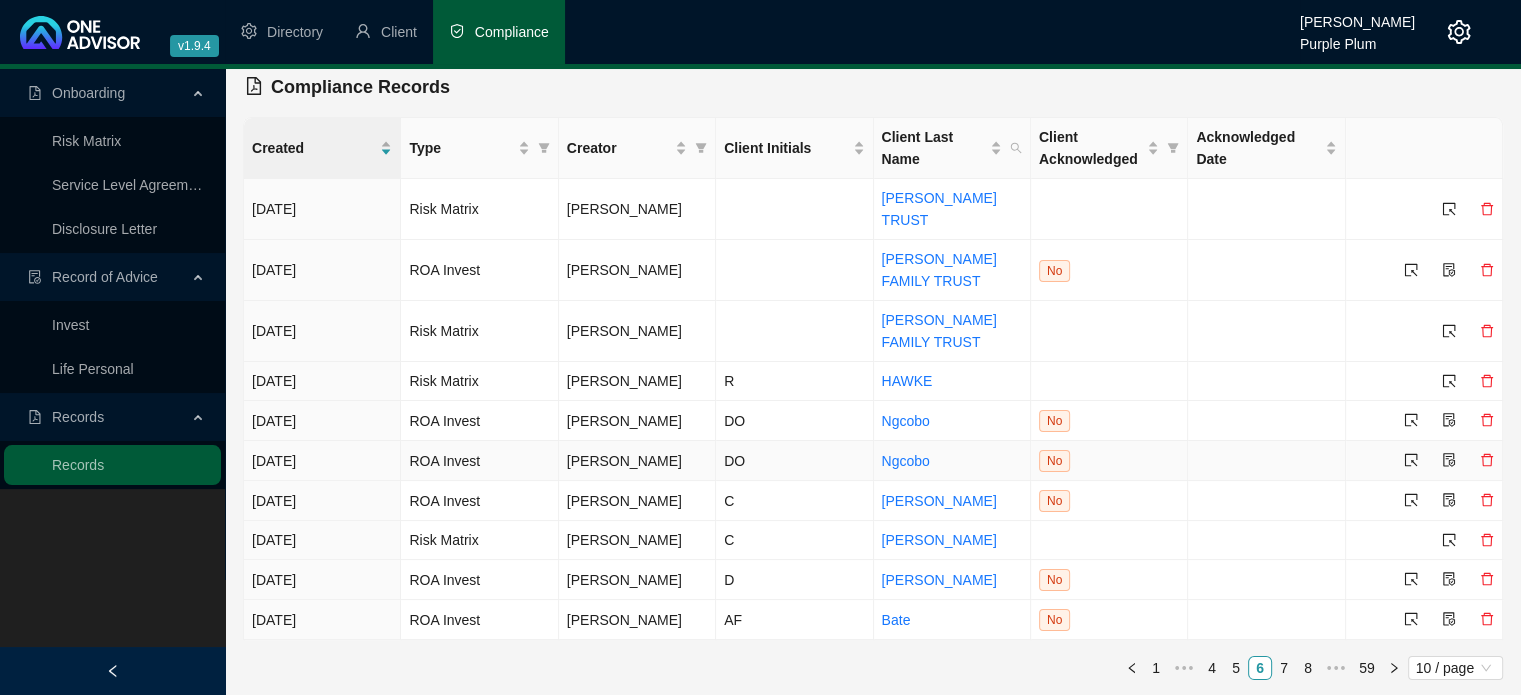 scroll, scrollTop: 0, scrollLeft: 0, axis: both 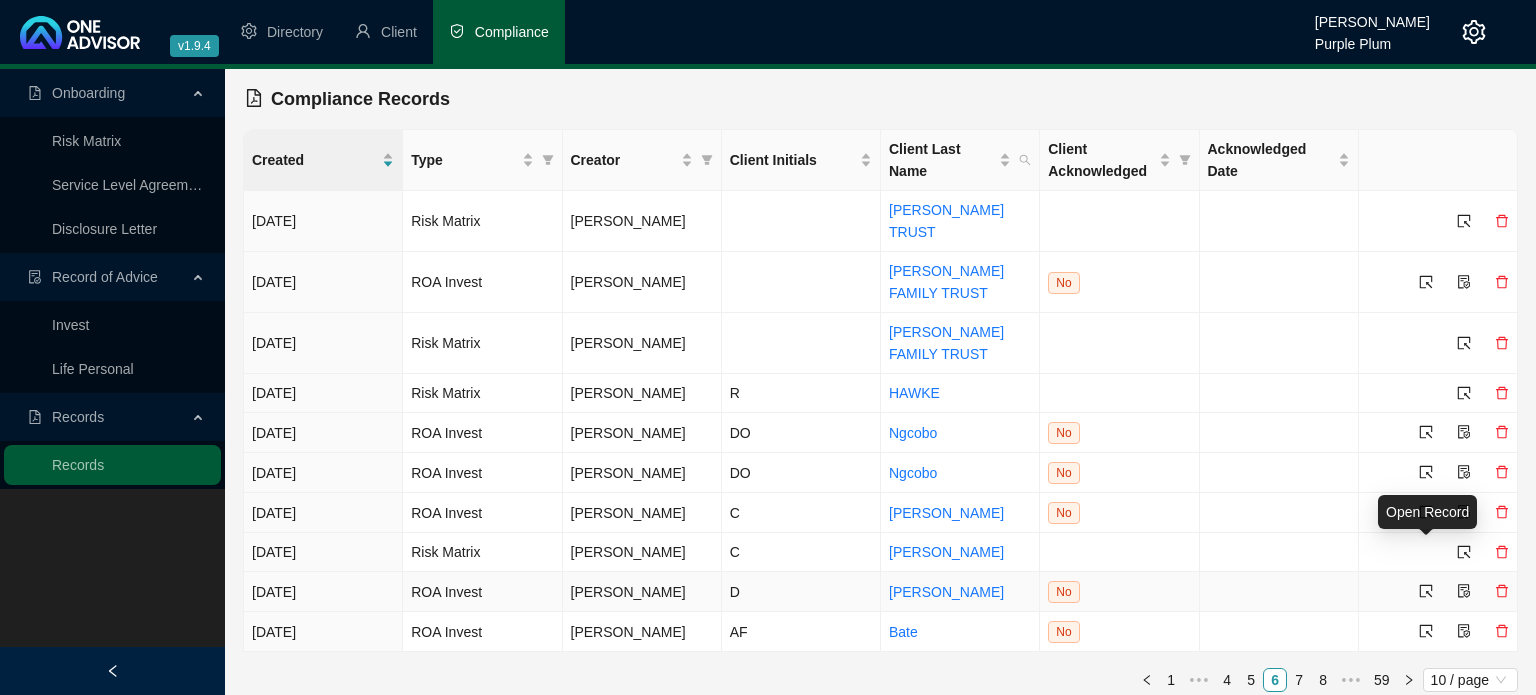click 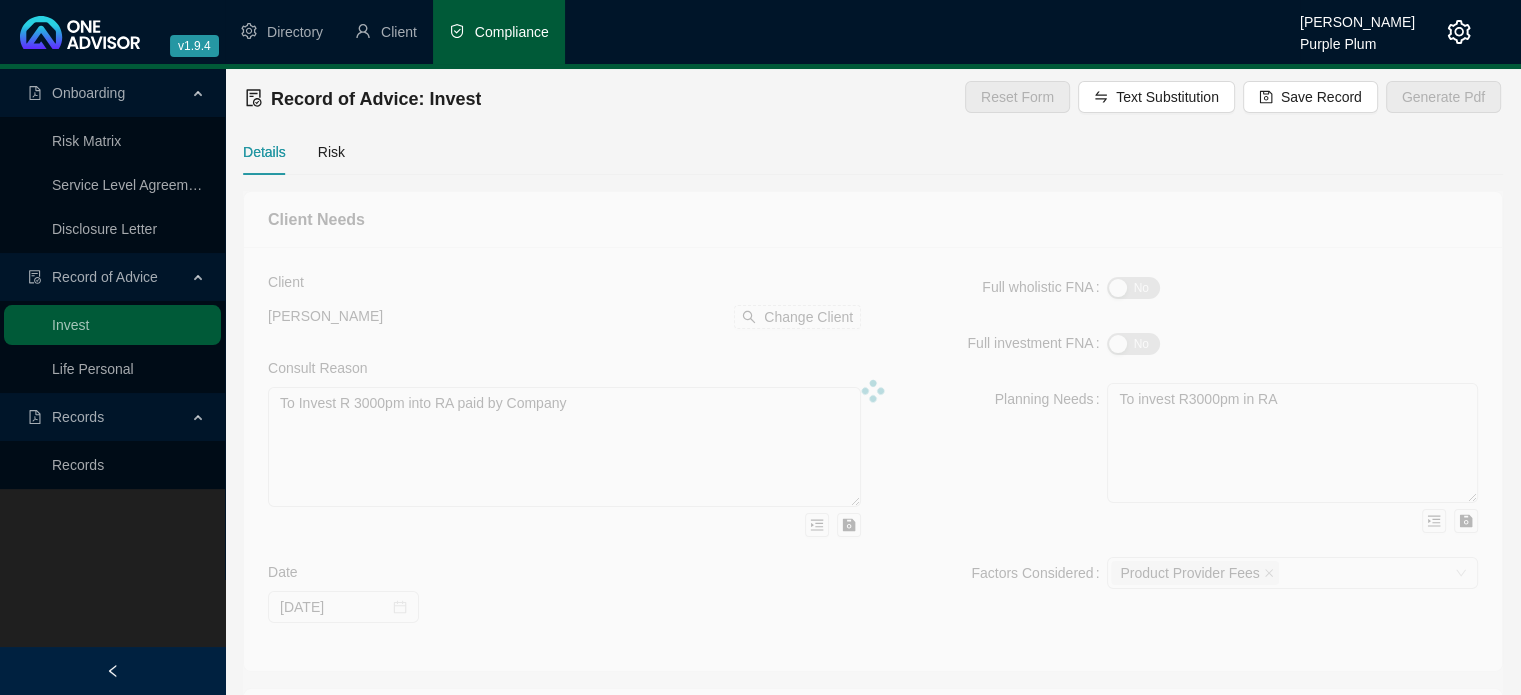 type on "Client wanted to invest proceeds from his house to generate an income and sustain capital" 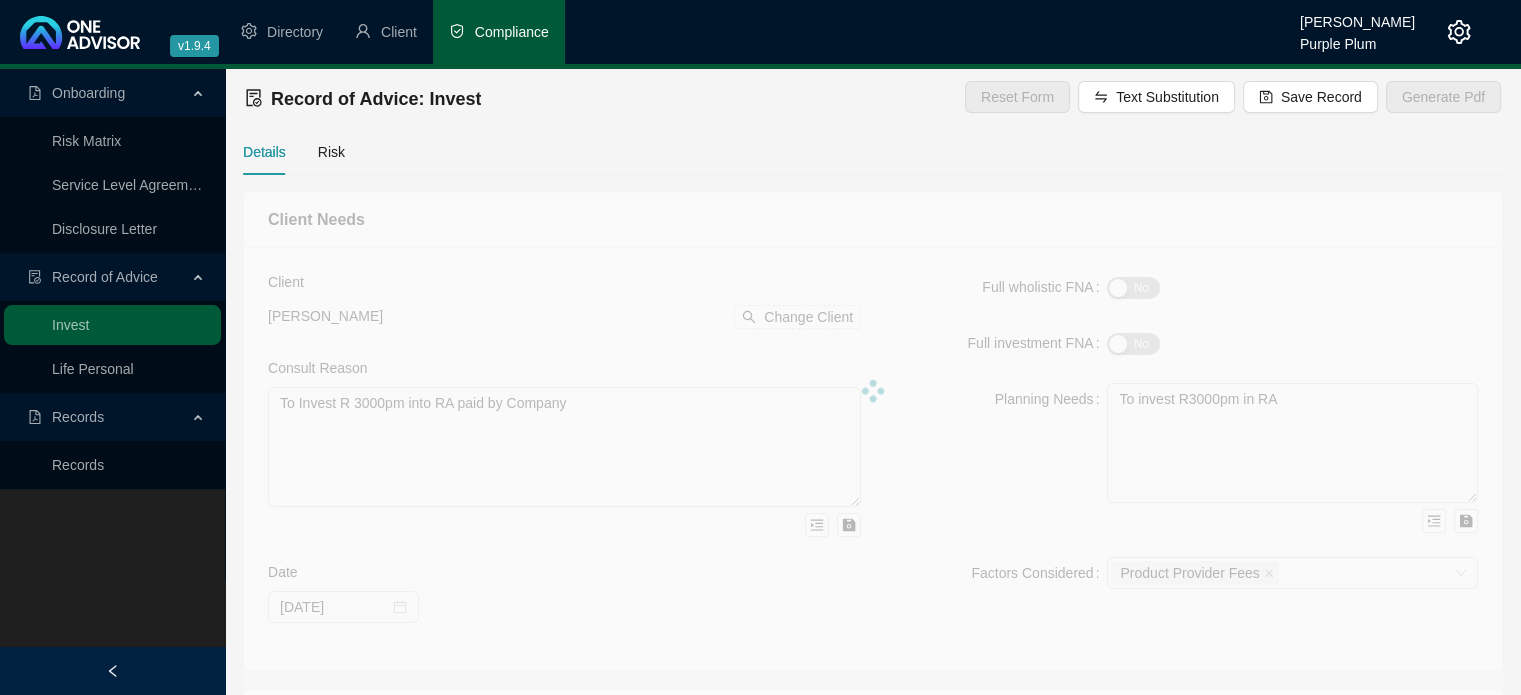 type on "To invest proceeds in Fixed interest Bond" 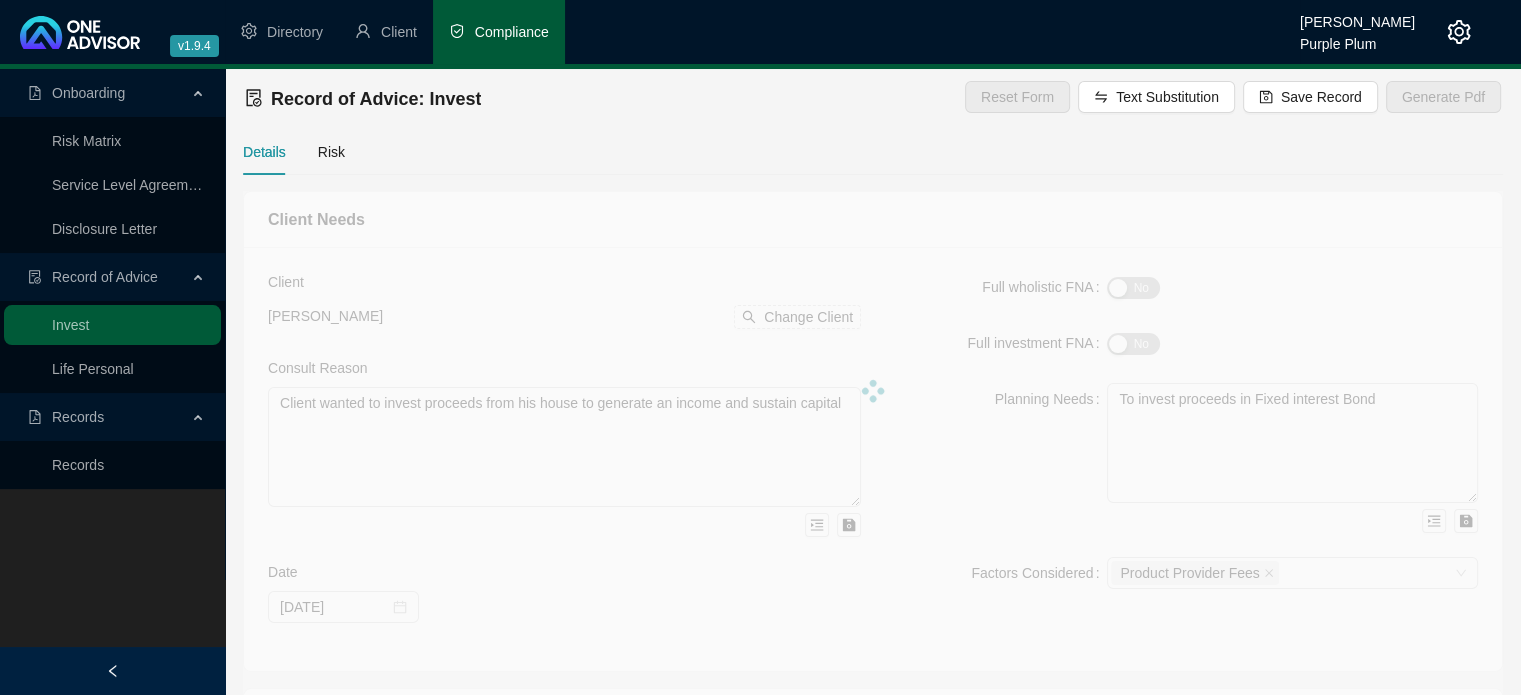 type on "[DATE]" 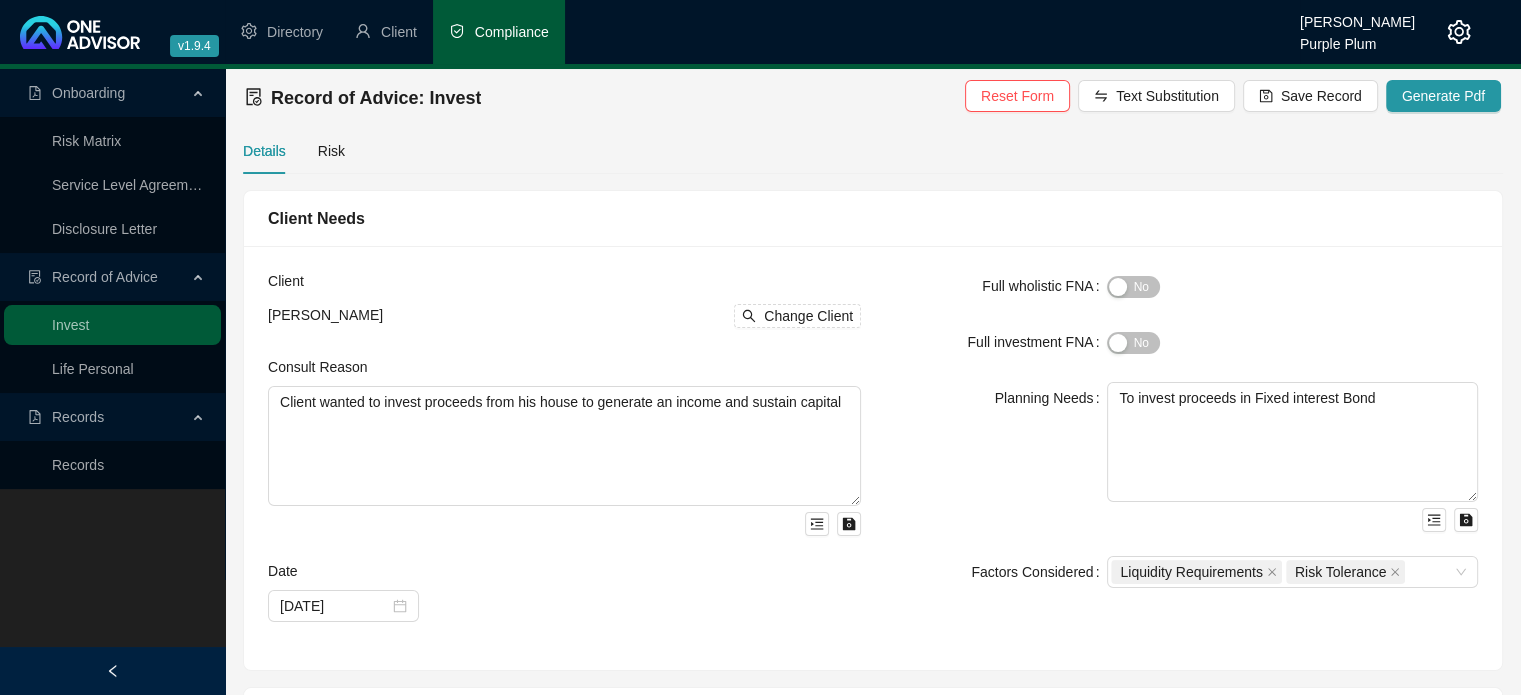 scroll, scrollTop: 0, scrollLeft: 0, axis: both 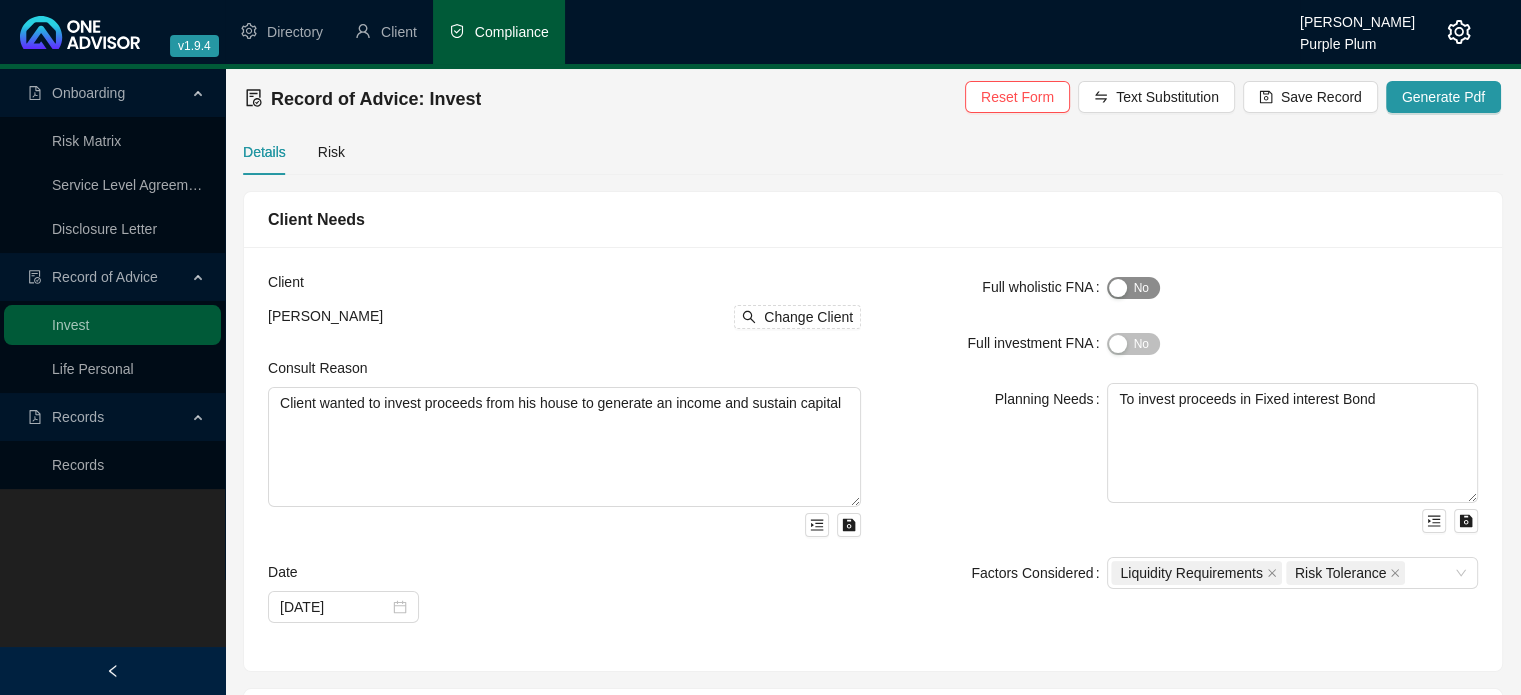 click on "Yes No" at bounding box center (1133, 288) 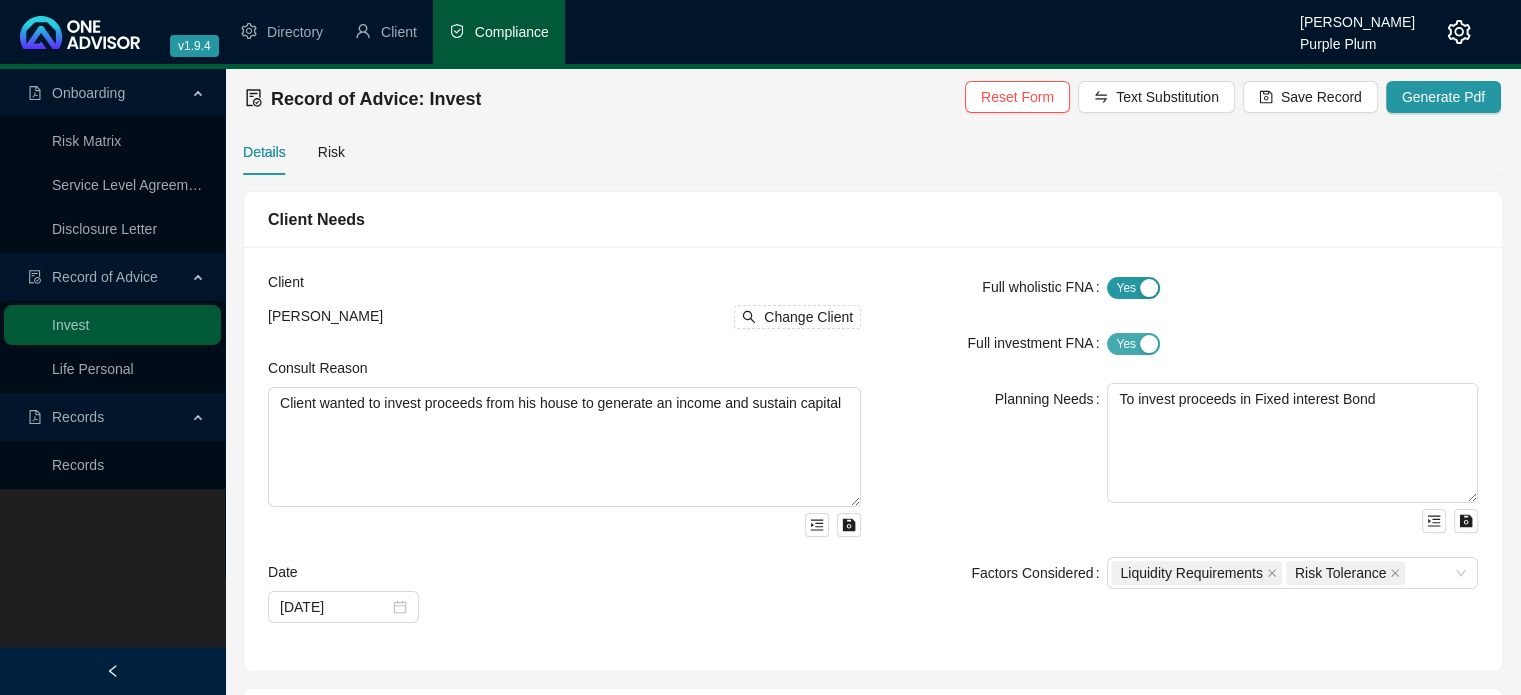 click on "Yes No" at bounding box center (1133, 344) 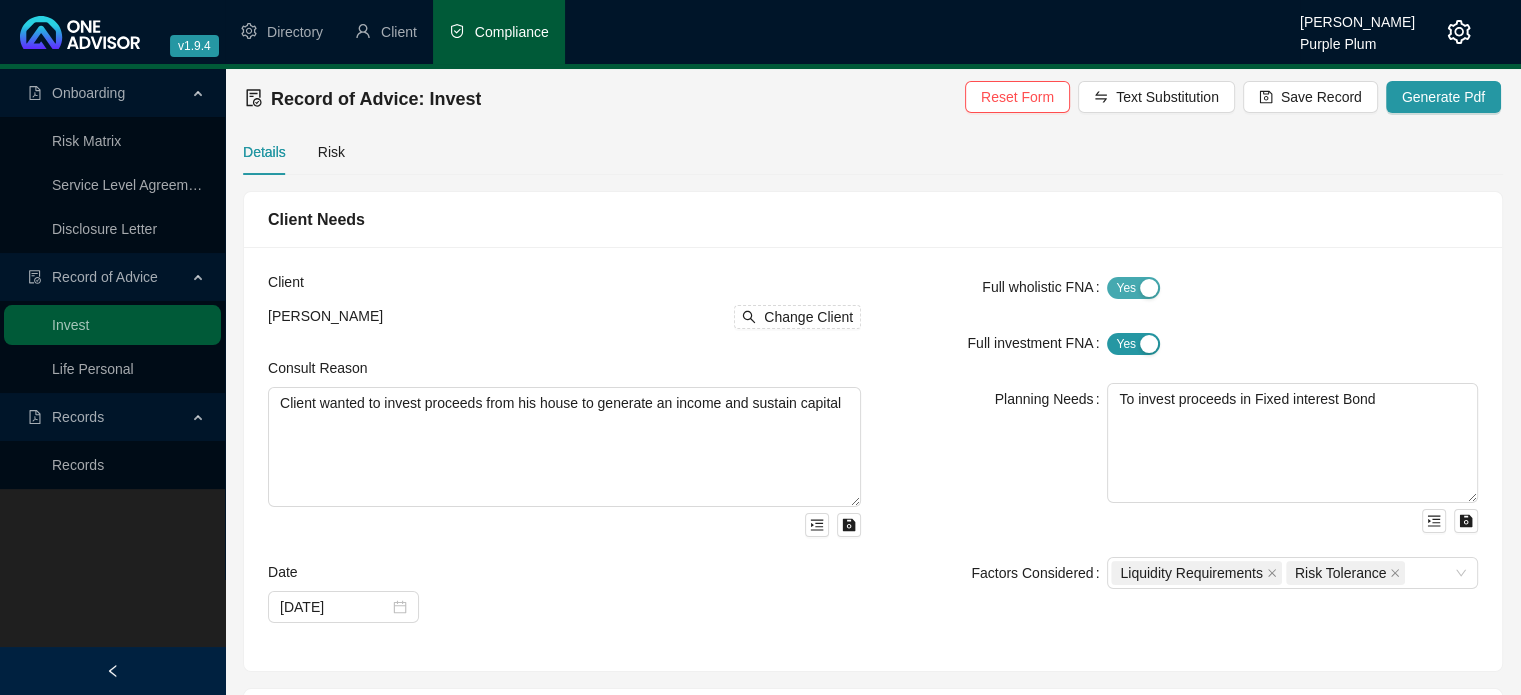 click on "Yes No" at bounding box center (1133, 288) 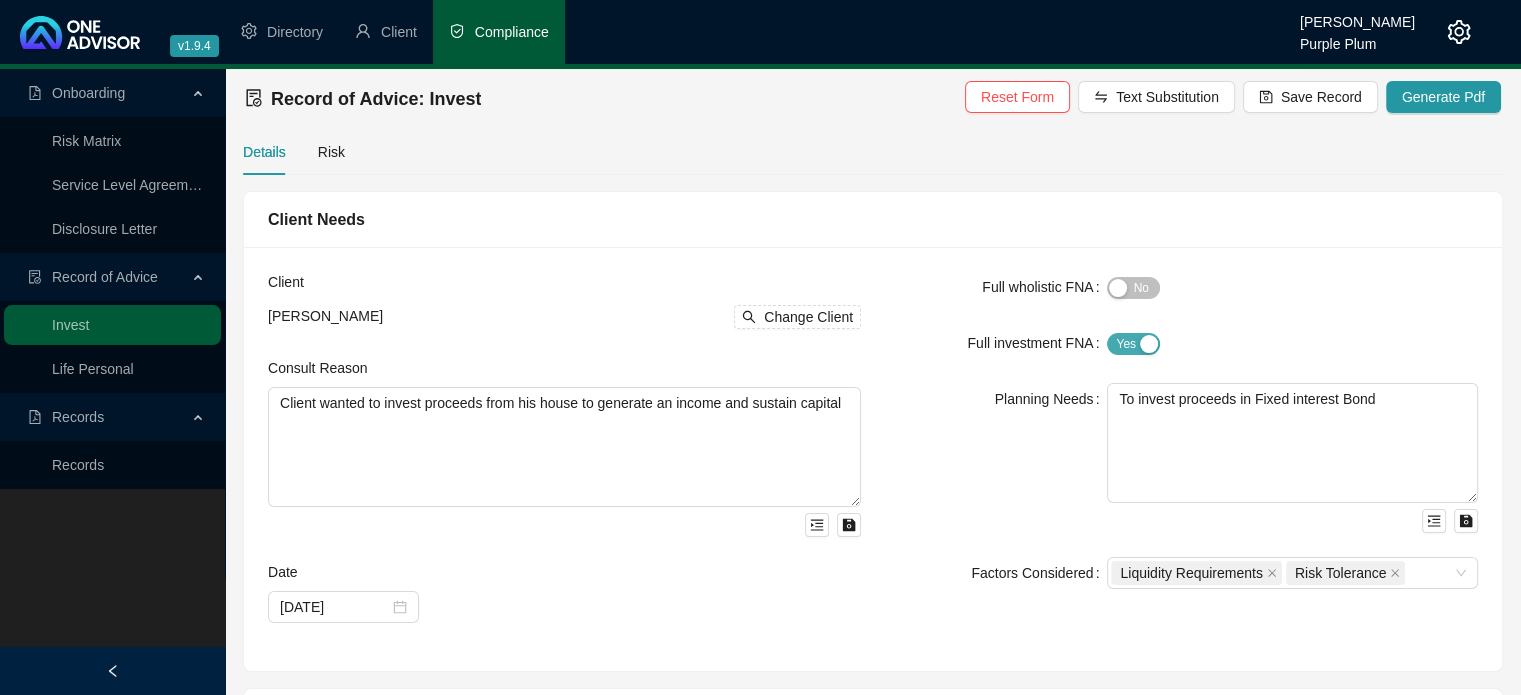 click on "Yes No" at bounding box center [1133, 344] 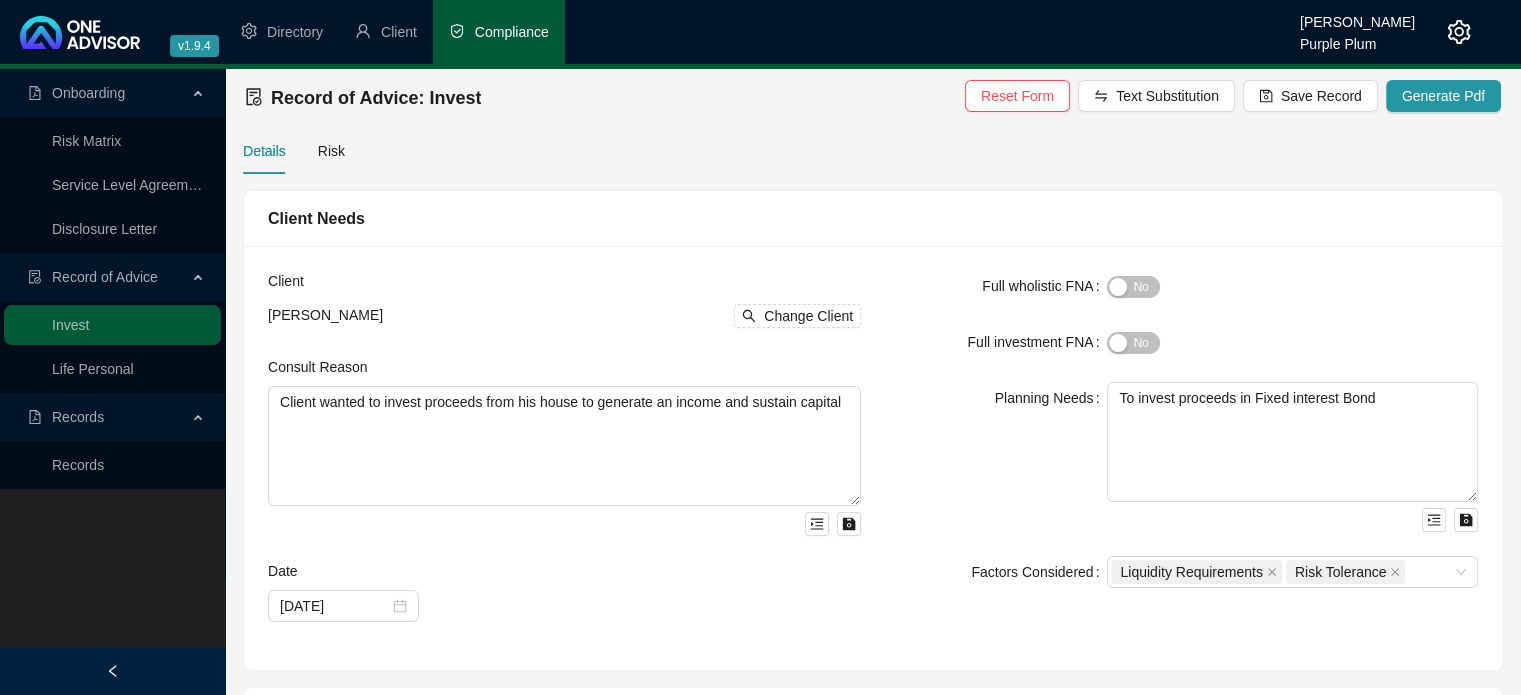 scroll, scrollTop: 0, scrollLeft: 0, axis: both 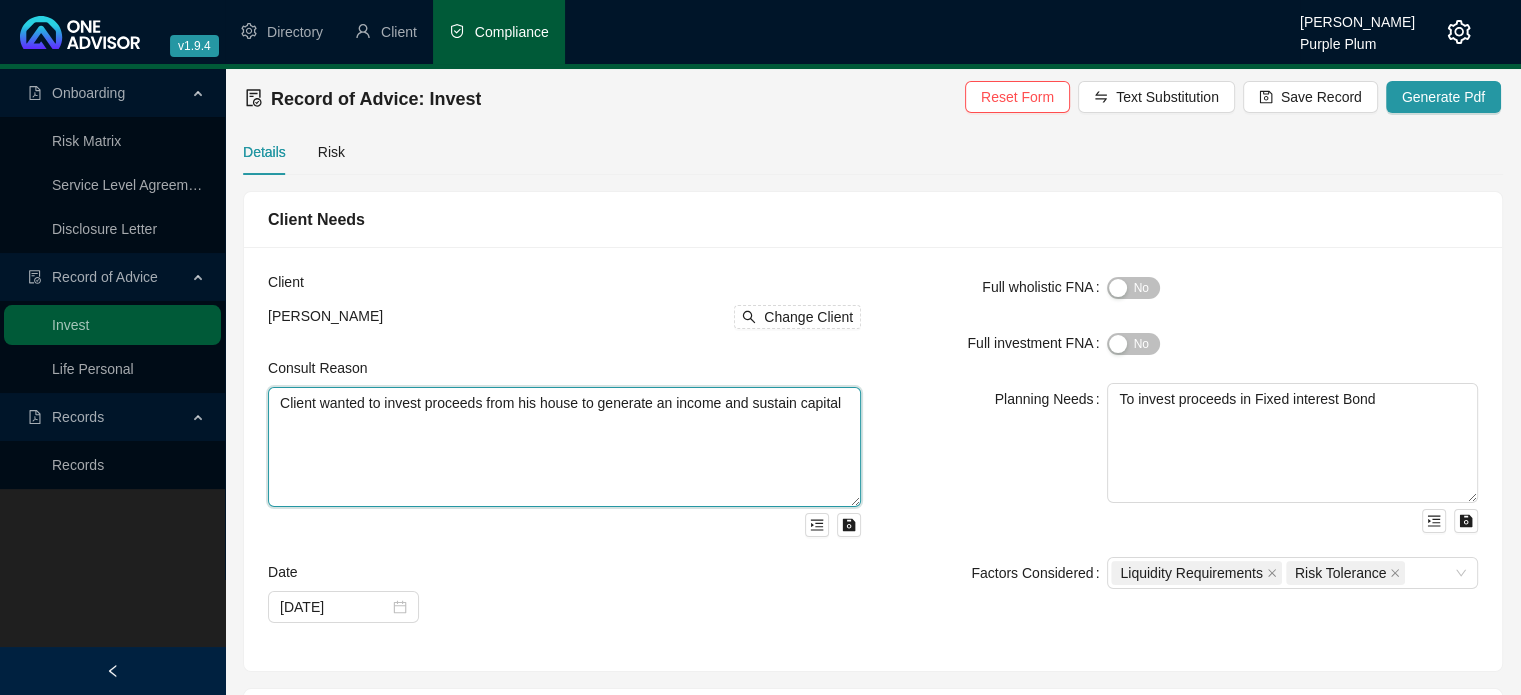 click on "Client wanted to invest proceeds from his house to generate an income and sustain capital" at bounding box center (564, 447) 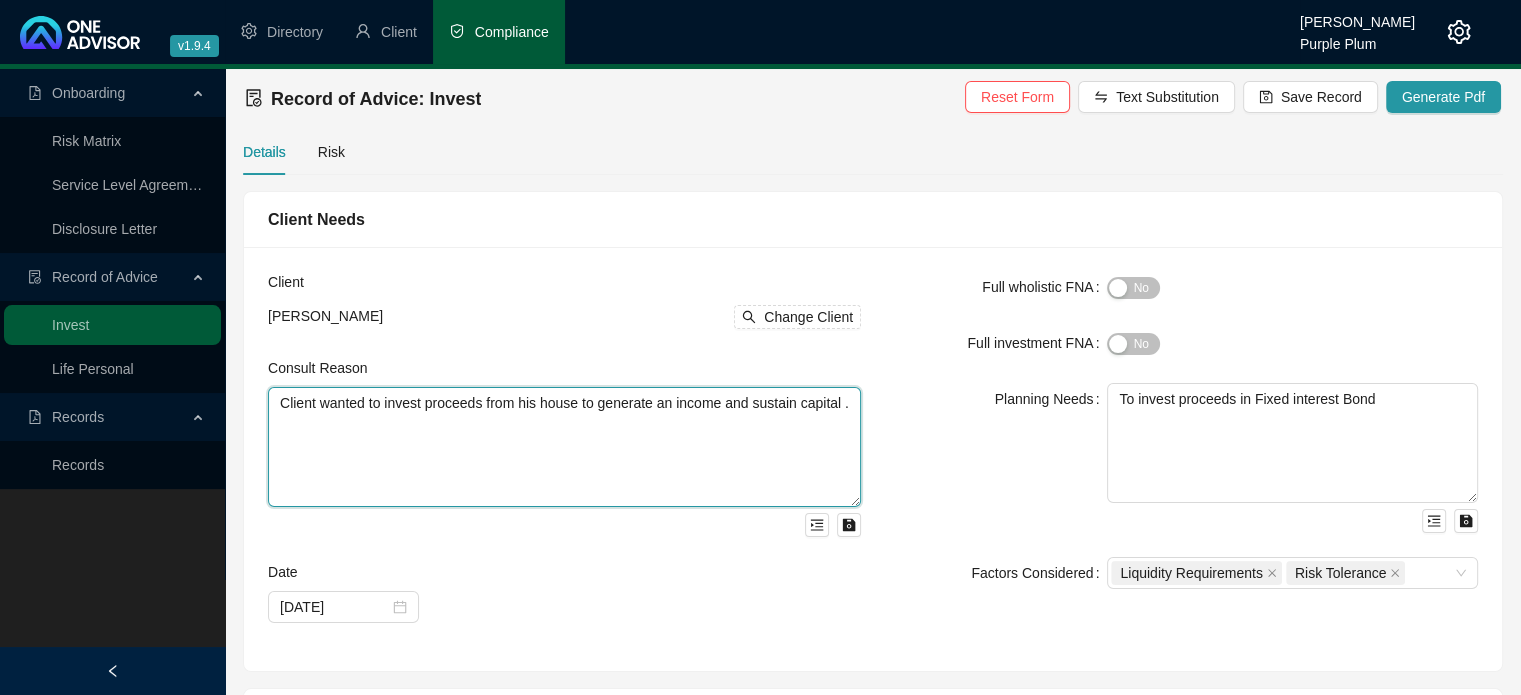 paste on "I chose a product without having any issues with SARS and no flow of information from anyone to the German Financial Department" 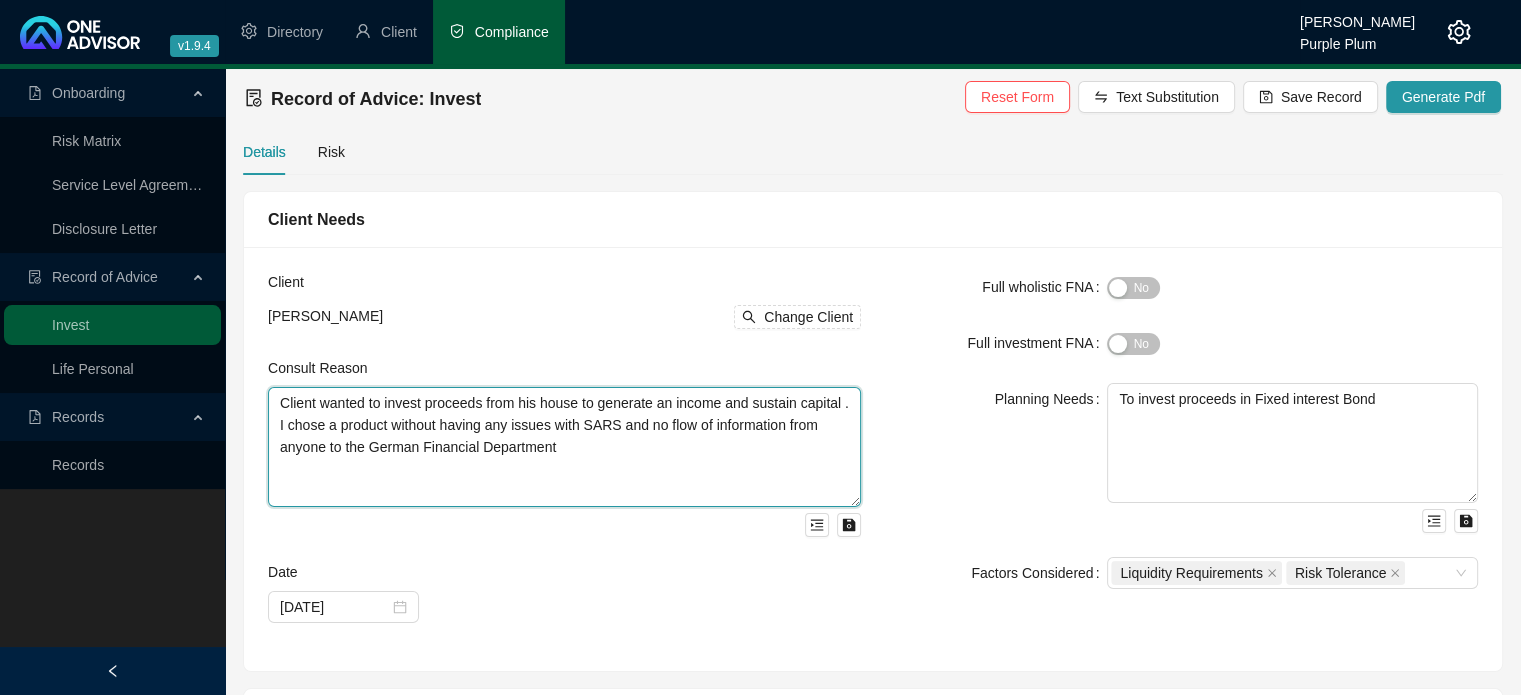 type on "Client wanted to invest proceeds from his house to generate an income and sustain capital .
I chose a product without having any issues with SARS and no flow of information from anyone to the German Financial Department" 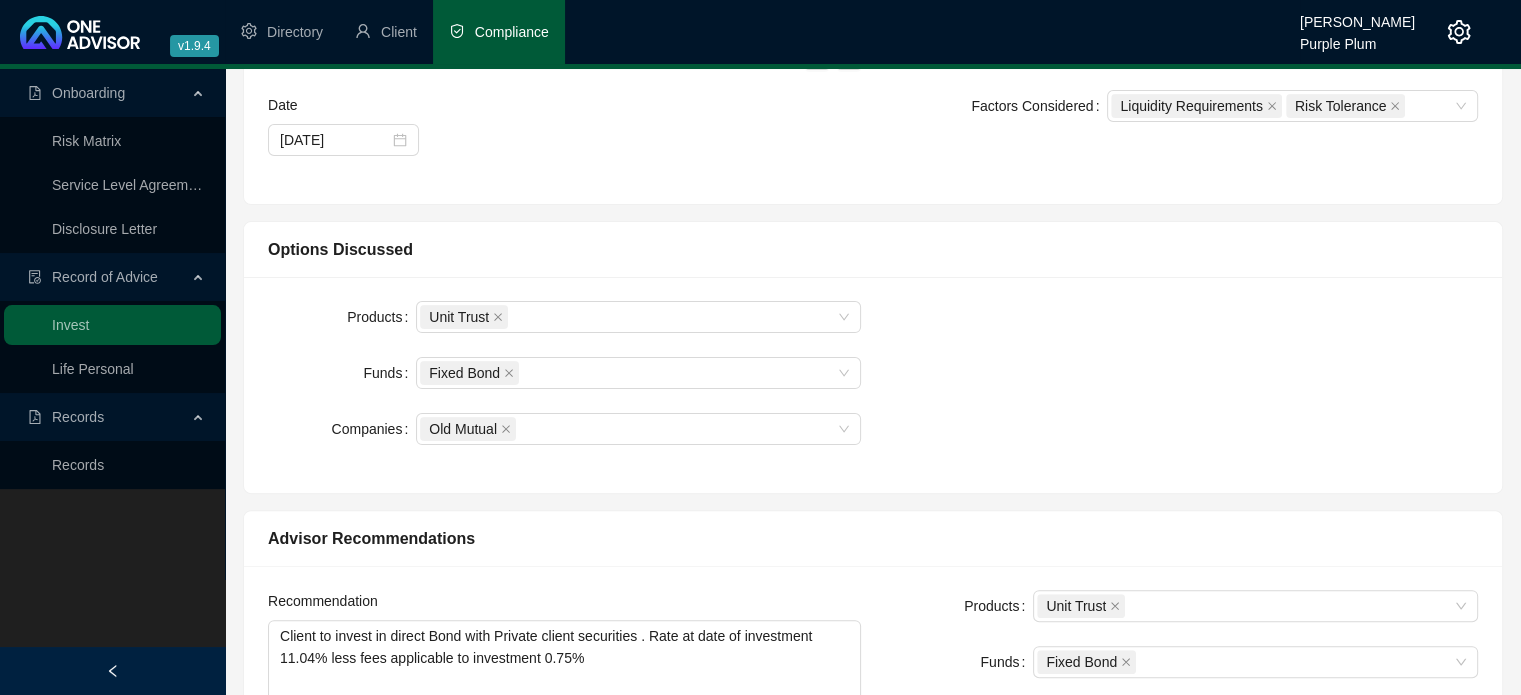 scroll, scrollTop: 500, scrollLeft: 0, axis: vertical 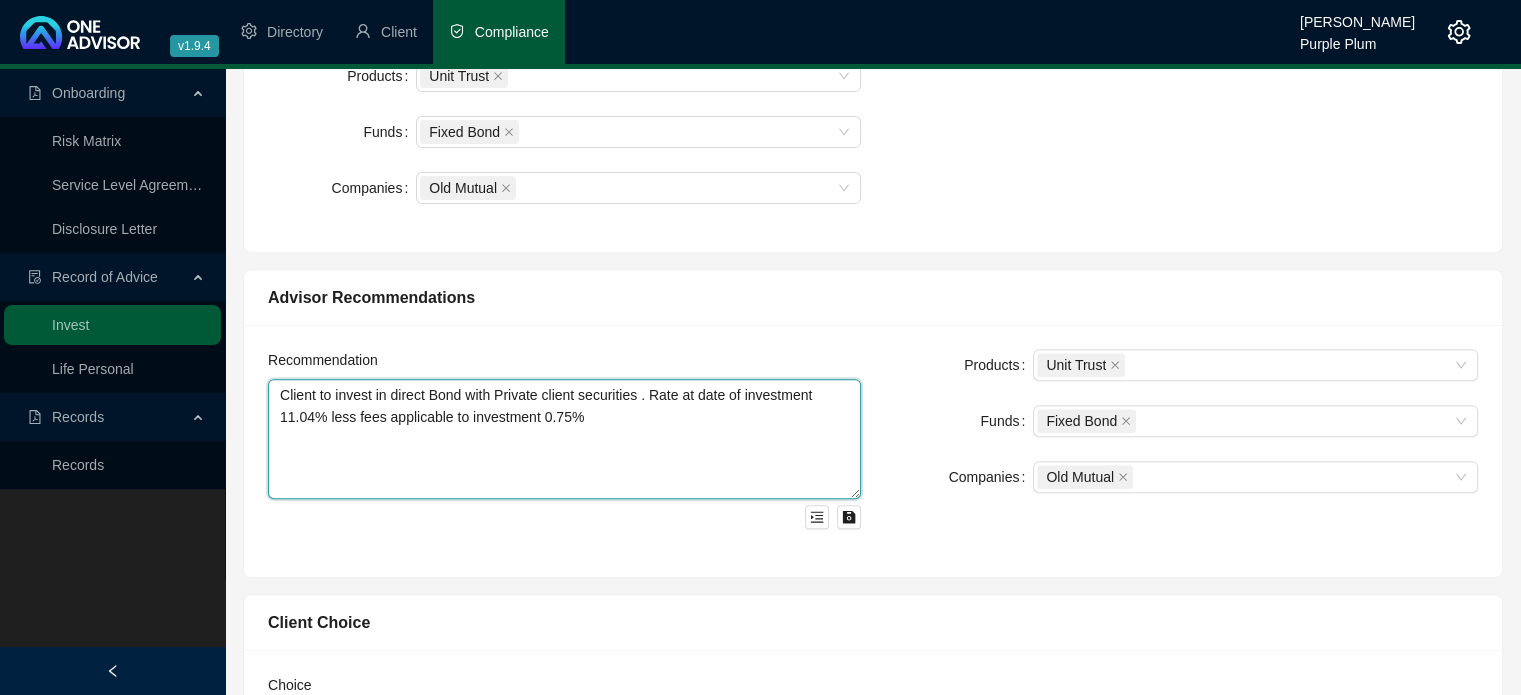 click on "Client to invest in direct Bond with Private client securities . Rate at date of investment 11.04% less fees applicable to investment 0.75%" at bounding box center (564, 439) 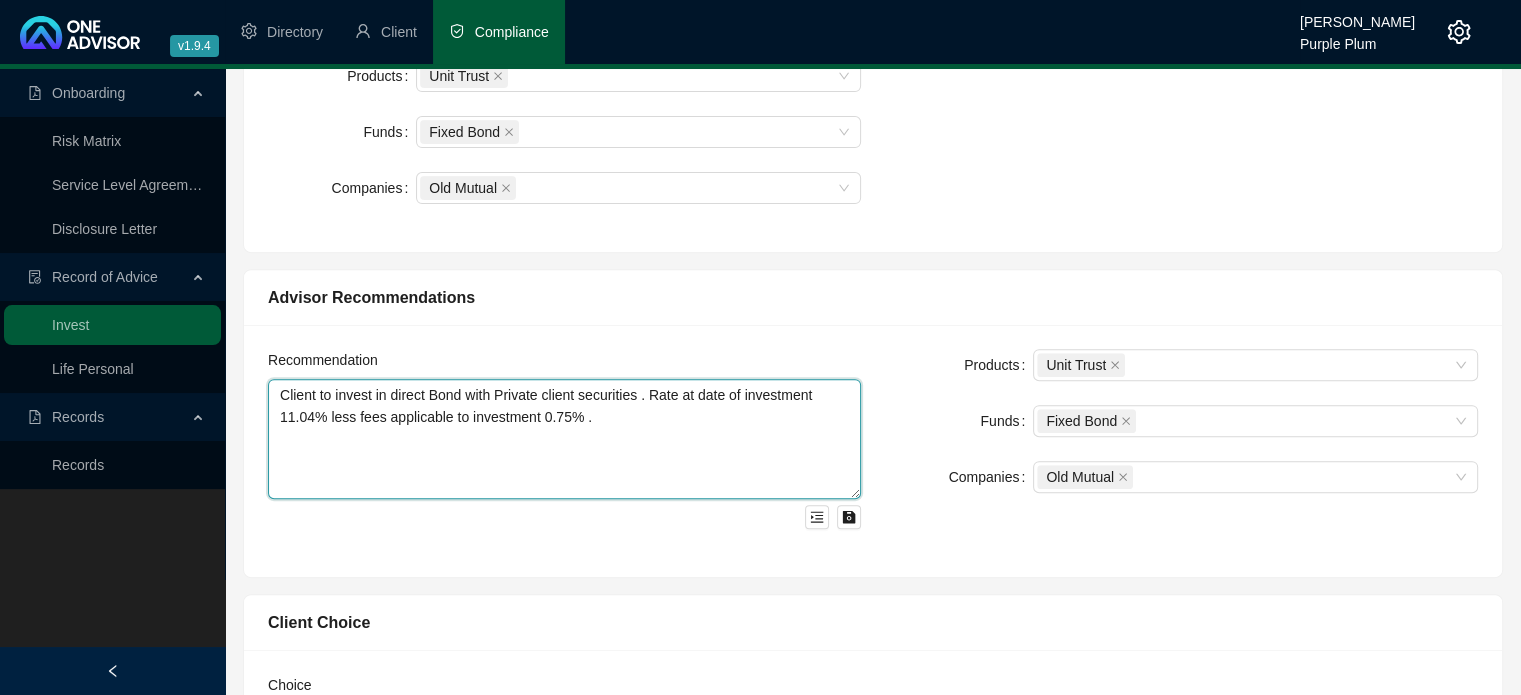 paste on "Minimum period: I agree on 3 - 5 years but you confirmed that (regarding to my age anything can happen) I can take out parts or the whole amount at any time." 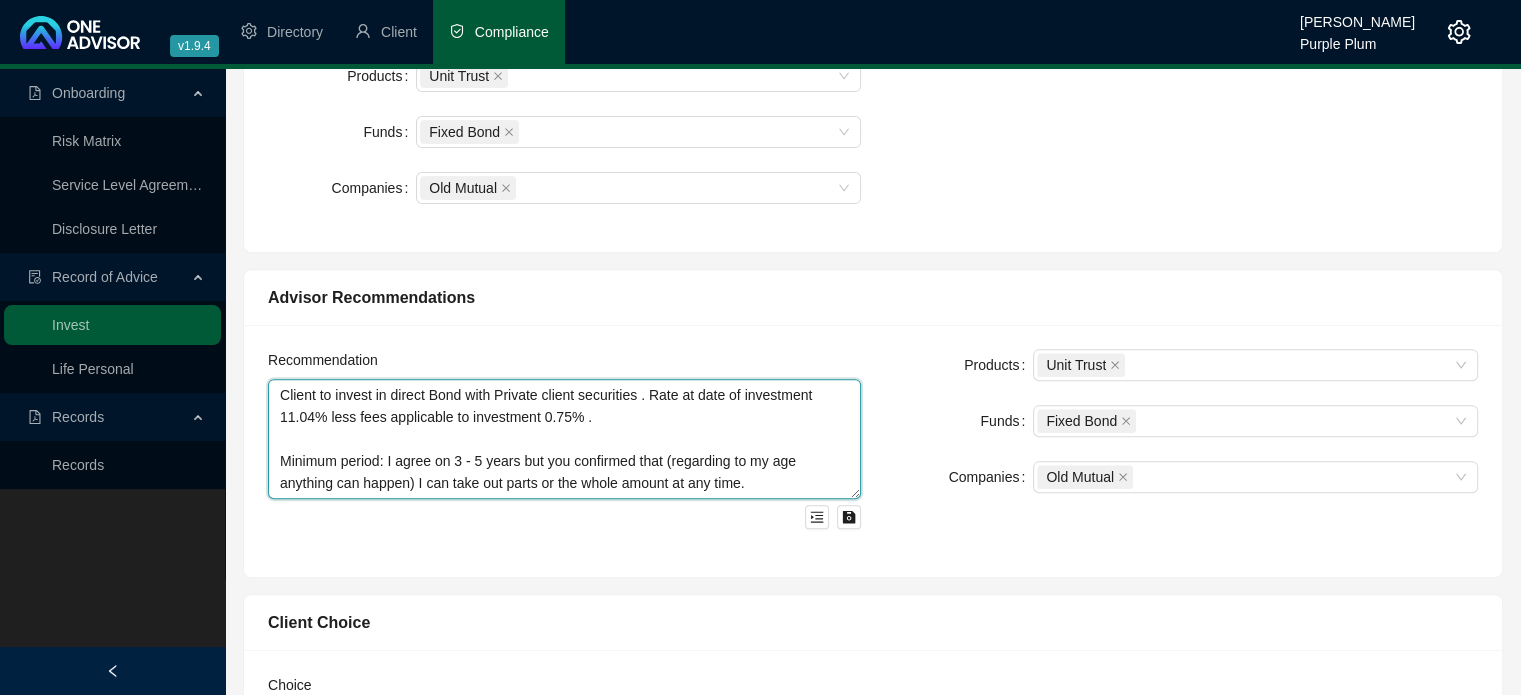 click on "Client to invest in direct Bond with Private client securities . Rate at date of investment 11.04% less fees applicable to investment 0.75% .
Minimum period: I agree on 3 - 5 years but you confirmed that (regarding to my age anything can happen) I can take out parts or the whole amount at any time." at bounding box center (564, 439) 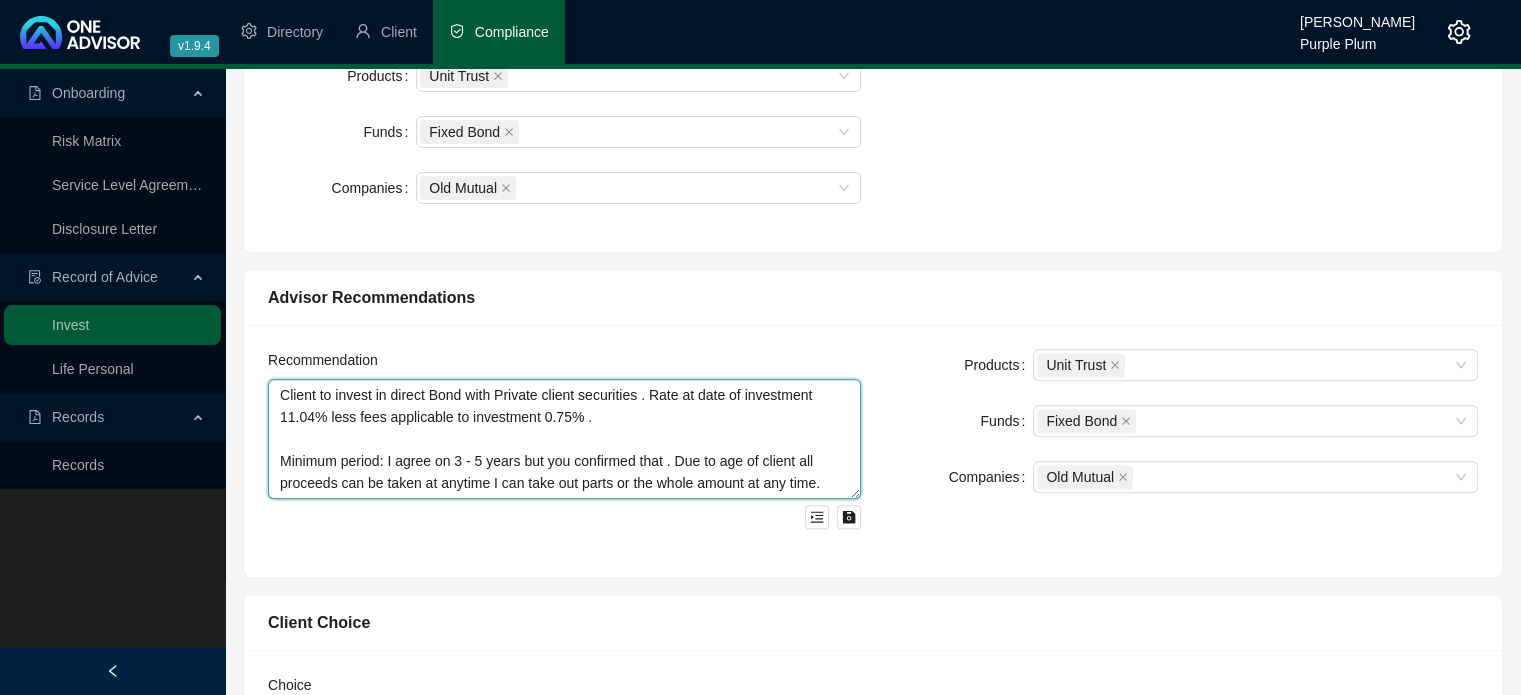 click on "Client to invest in direct Bond with Private client securities . Rate at date of investment 11.04% less fees applicable to investment 0.75% .
Minimum period: I agree on 3 - 5 years but you confirmed that . Due to age of client all proceeds can be taken at anytime I can take out parts or the whole amount at any time." at bounding box center [564, 439] 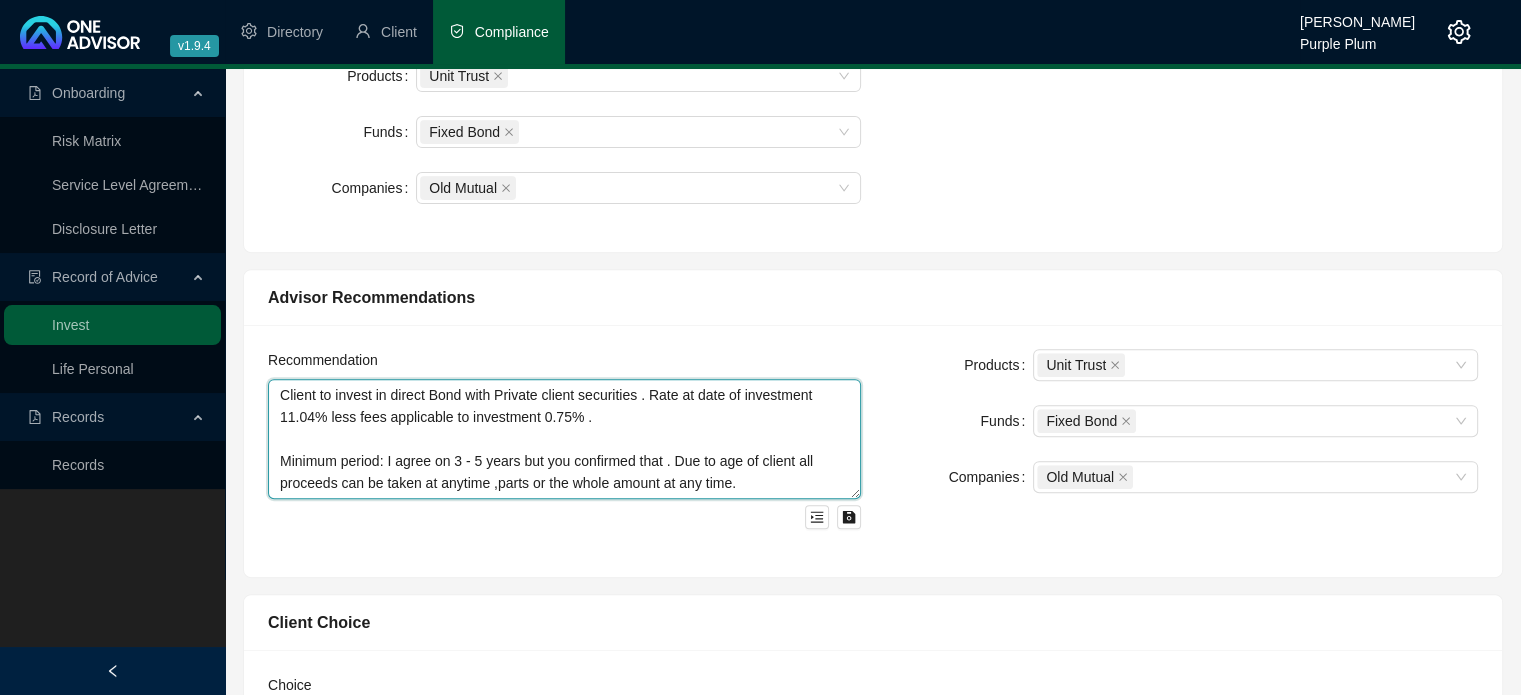 type on "Client to invest in direct Bond with Private client securities . Rate at date of investment 11.04% less fees applicable to investment 0.75% .
Minimum period: I agree on 3 - 5 years but you confirmed that . Due to age of client all proceeds can be taken at anytime ,parts or the whole amount at any time." 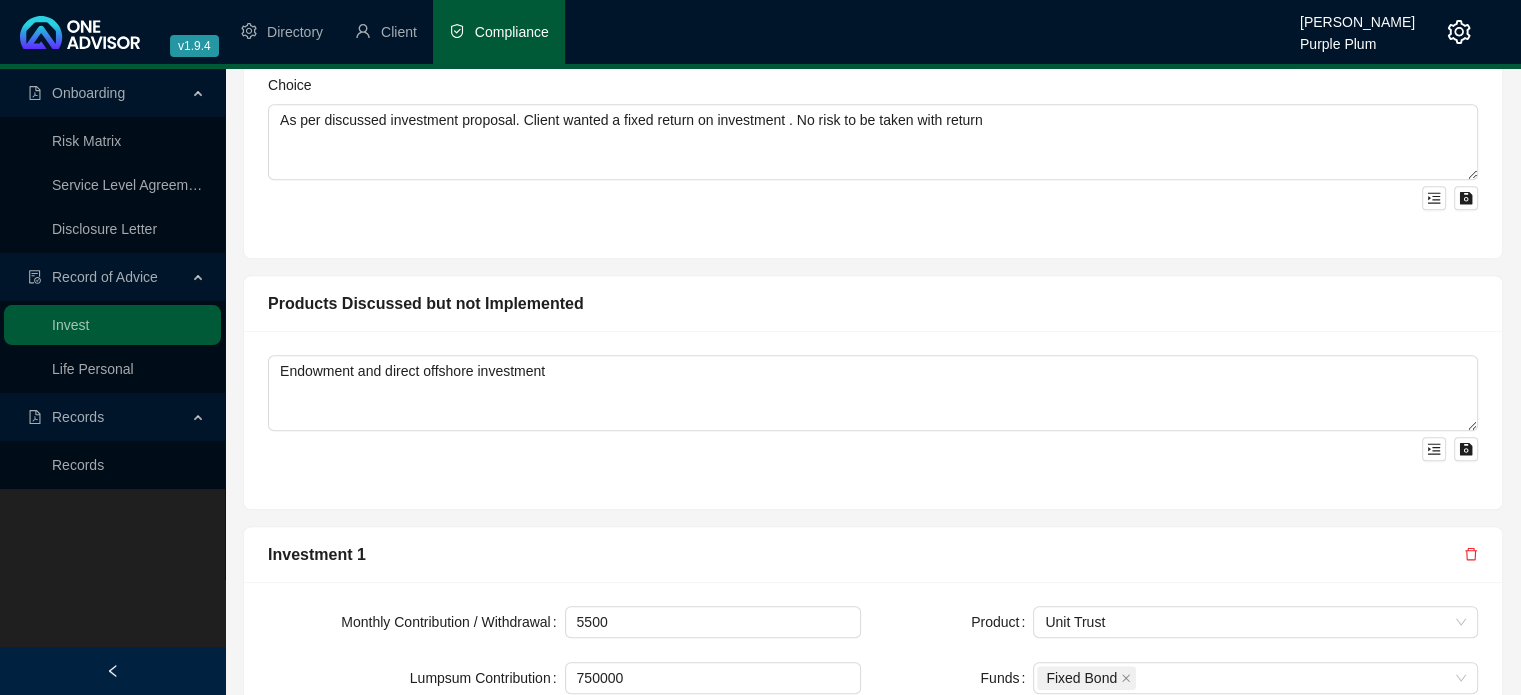 scroll, scrollTop: 1208, scrollLeft: 0, axis: vertical 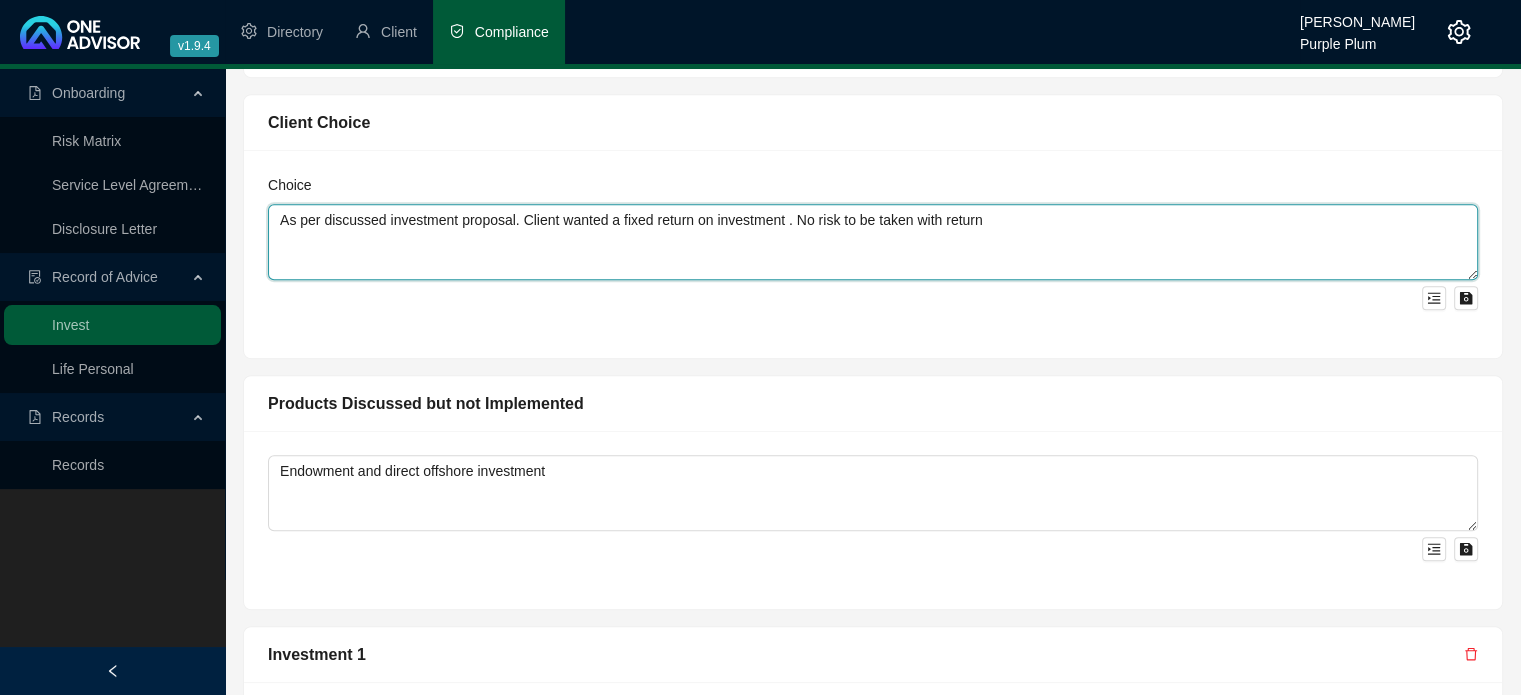 click on "As per discussed investment proposal. Client wanted a fixed return on investment . No risk to be taken with return" at bounding box center (873, 242) 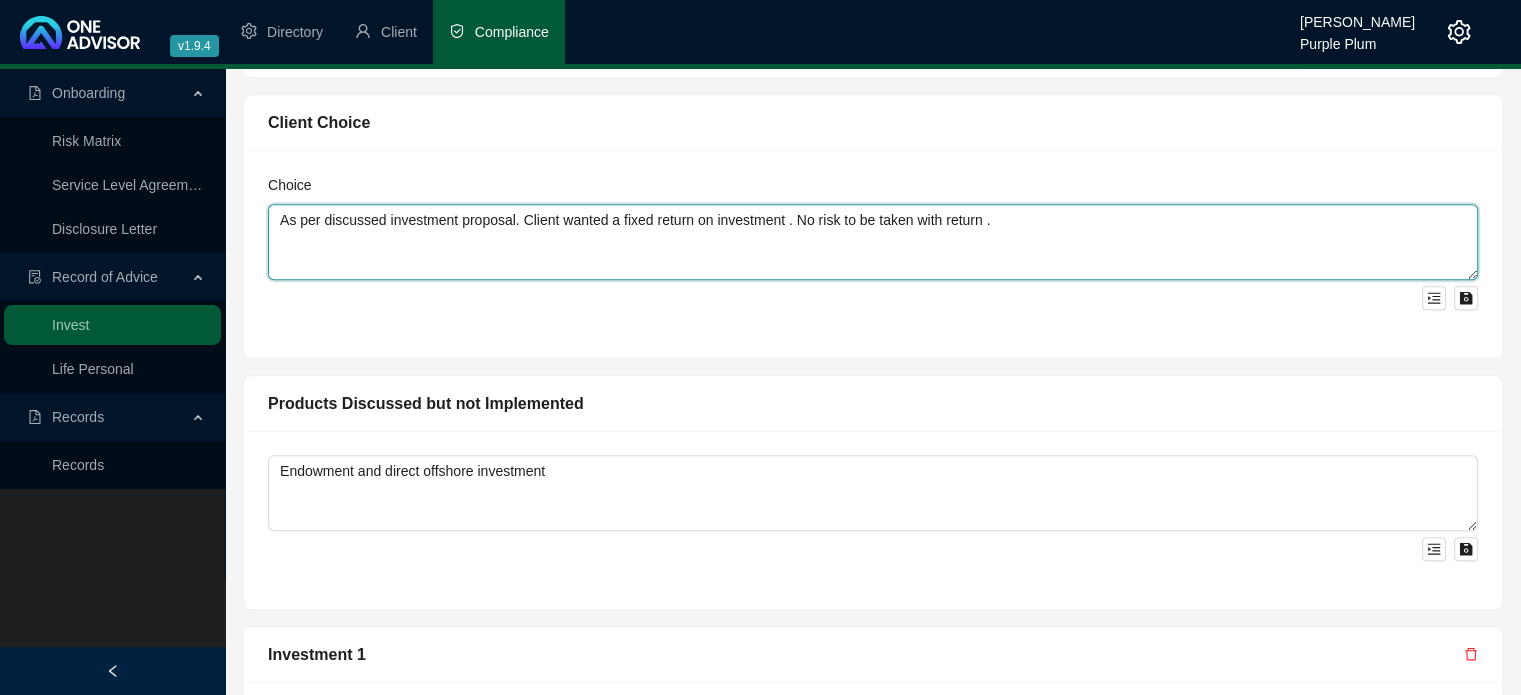 paste on "Contribution premiums: for the first 6 months the premium of 5.500 will be paid out of my Holding amount (29.943,05). After this period the premium will be paid out from the earnings of my invested bonds (720.000). For the first 6 months the earnings out of my bond will be added to the Portfolio and after 6 months the difference between 5.500 and the actual earnings from my bond." 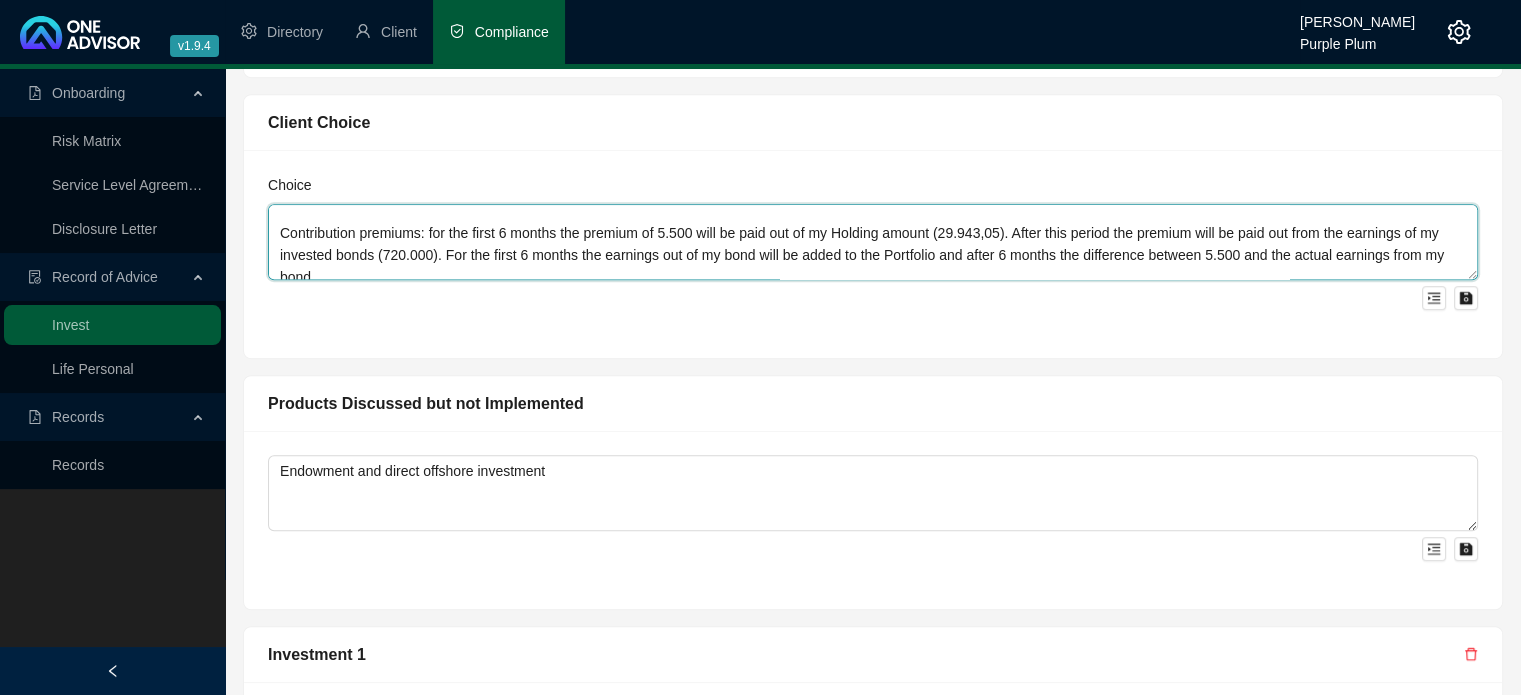 scroll, scrollTop: 0, scrollLeft: 0, axis: both 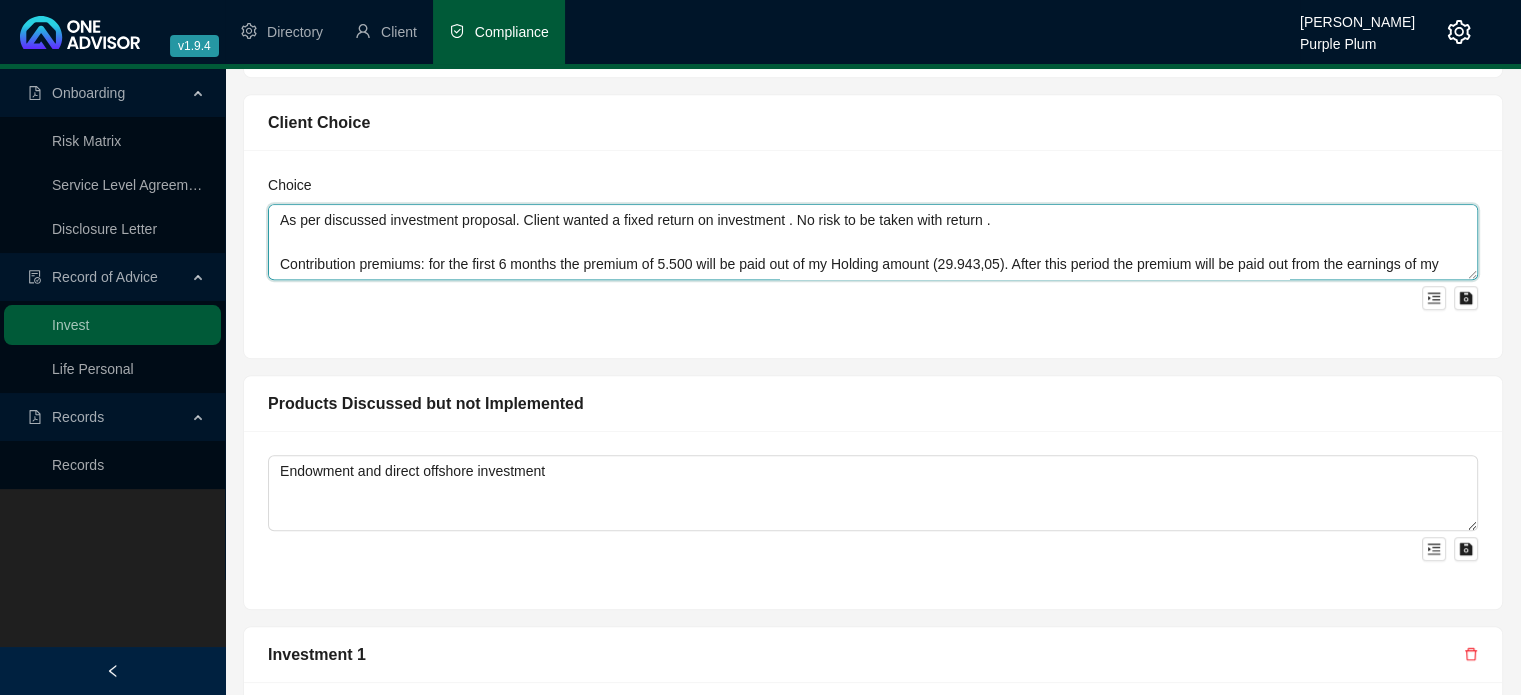 click on "As per discussed investment proposal. Client wanted a fixed return on investment . No risk to be taken with return .
Contribution premiums: for the first 6 months the premium of 5.500 will be paid out of my Holding amount (29.943,05). After this period the premium will be paid out from the earnings of my invested bonds (720.000). For the first 6 months the earnings out of my bond will be added to the Portfolio and after 6 months the difference between 5.500 and the actual earnings from my bond." at bounding box center [873, 242] 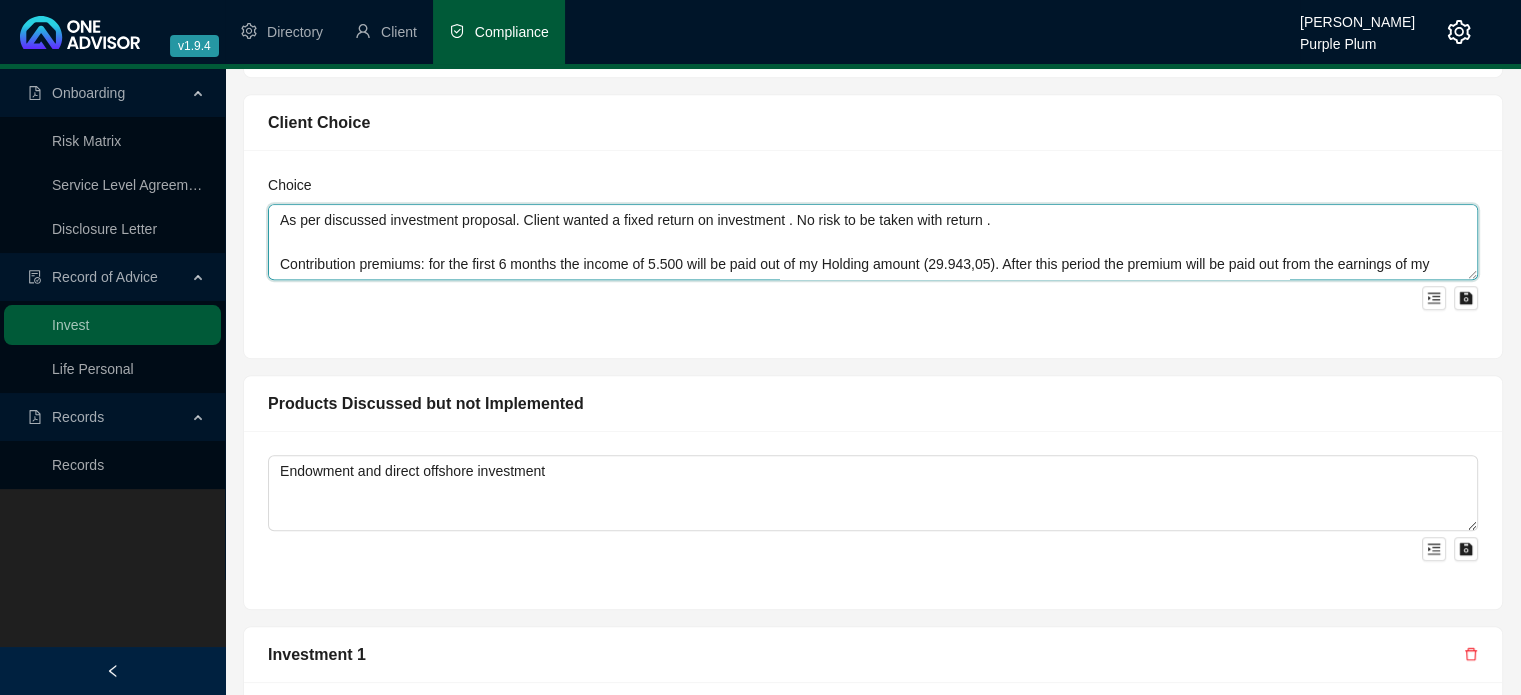 click on "As per discussed investment proposal. Client wanted a fixed return on investment . No risk to be taken with return .
Contribution premiums: for the first 6 months the income of 5.500 will be paid out of my Holding amount (29.943,05). After this period the premium will be paid out from the earnings of my invested bonds (720.000). For the first 6 months the earnings out of my bond will be added to the Portfolio and after 6 months the difference between 5.500 and the actual earnings from my bond." at bounding box center (873, 242) 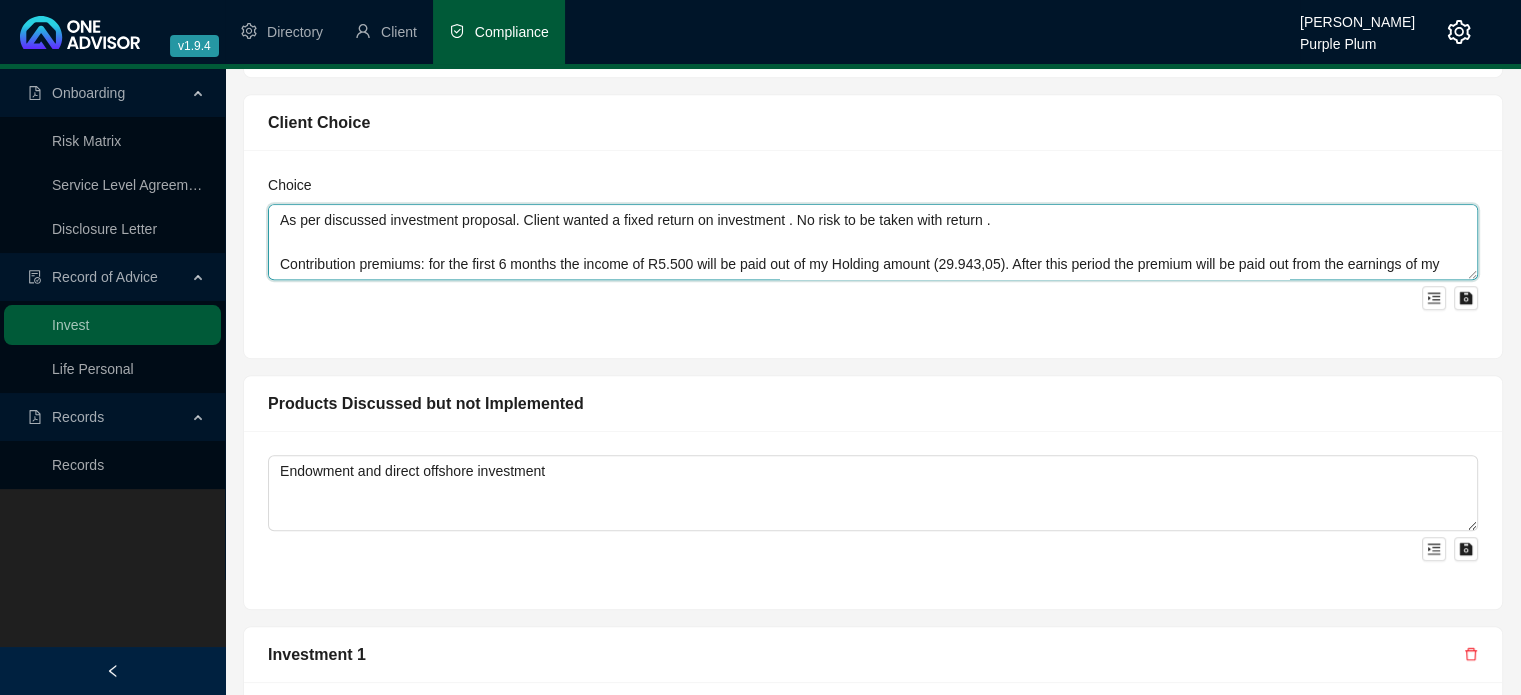 click on "As per discussed investment proposal. Client wanted a fixed return on investment . No risk to be taken with return .
Contribution premiums: for the first 6 months the income of R5.500 will be paid out of my Holding amount (29.943,05). After this period the premium will be paid out from the earnings of my invested bonds (720.000). For the first 6 months the earnings out of my bond will be added to the Portfolio and after 6 months the difference between 5.500 and the actual earnings from my bond." at bounding box center [873, 242] 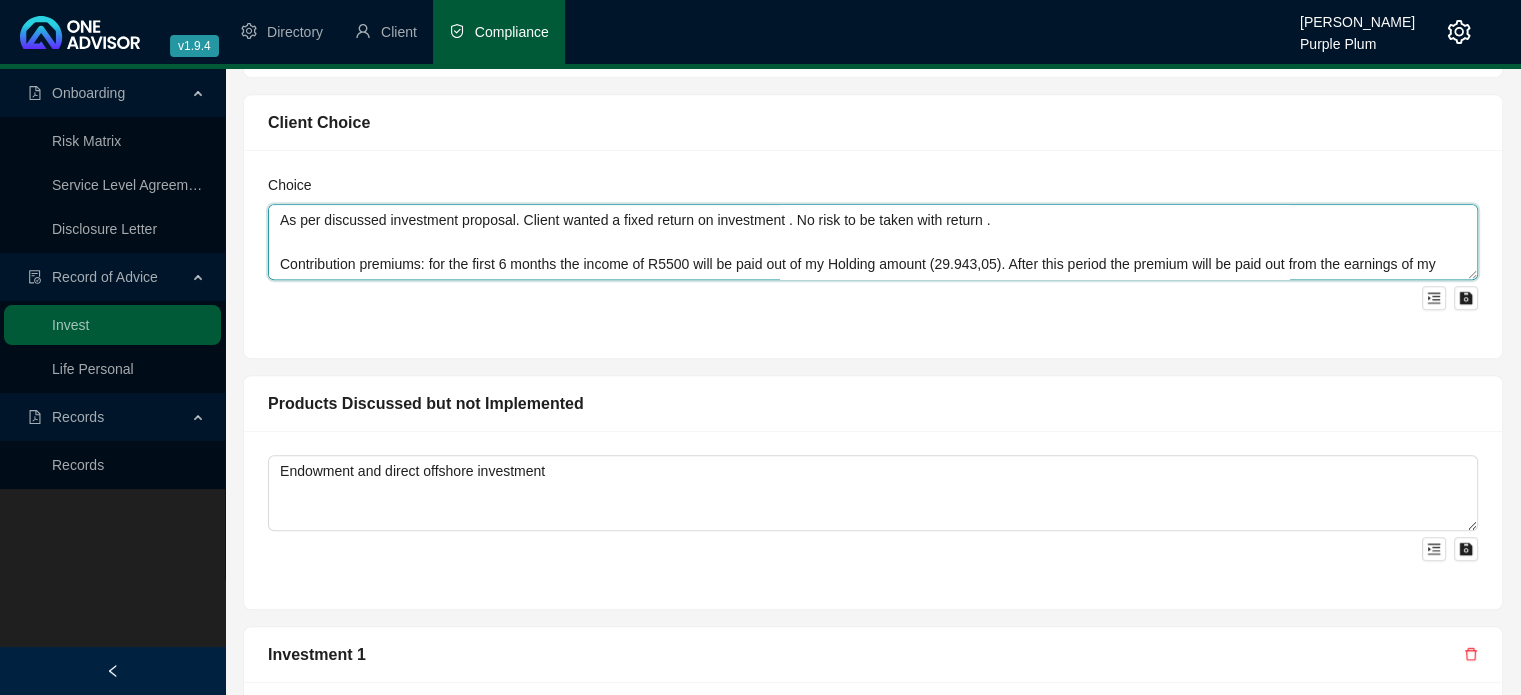 click on "As per discussed investment proposal. Client wanted a fixed return on investment . No risk to be taken with return .
Contribution premiums: for the first 6 months the income of R5500 will be paid out of my Holding amount (29.943,05). After this period the premium will be paid out from the earnings of my invested bonds (720.000). For the first 6 months the earnings out of my bond will be added to the Portfolio and after 6 months the difference between 5.500 and the actual earnings from my bond." at bounding box center [873, 242] 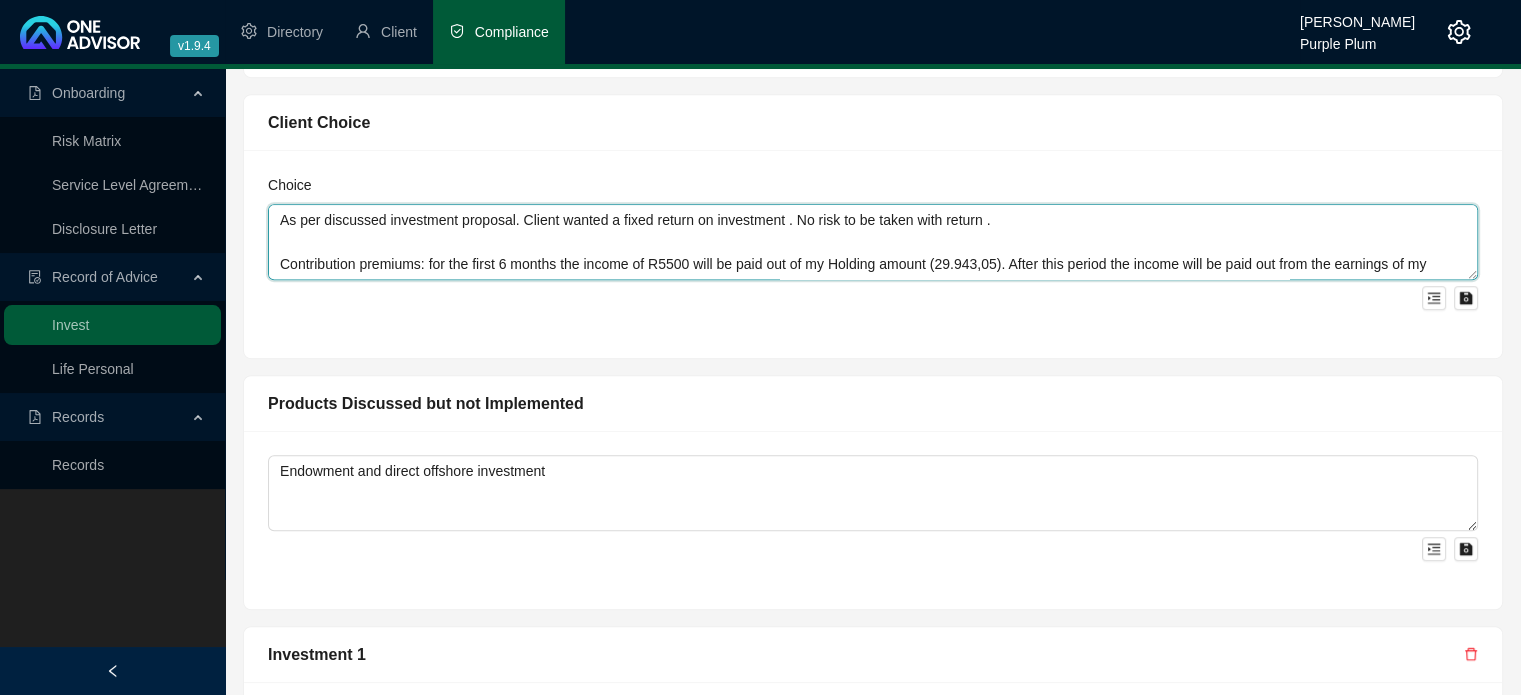 click on "As per discussed investment proposal. Client wanted a fixed return on investment . No risk to be taken with return .
Contribution premiums: for the first 6 months the income of R5500 will be paid out of my Holding amount (29.943,05). After this period the income will be paid out from the earnings of my invested bonds (720.000). For the first 6 months the earnings out of my bond will be added to the Portfolio and after 6 months the difference between 5.500 and the actual earnings from my bond." at bounding box center [873, 242] 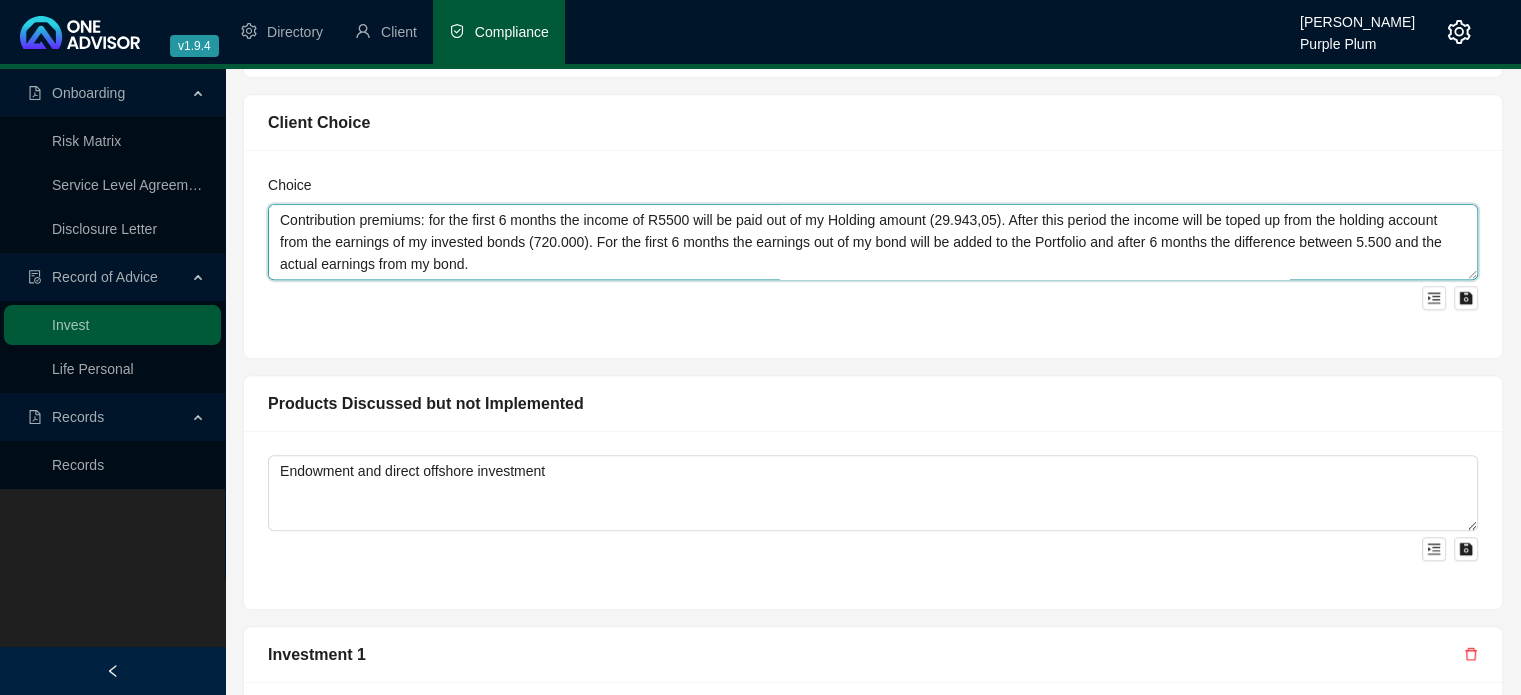 scroll, scrollTop: 88, scrollLeft: 0, axis: vertical 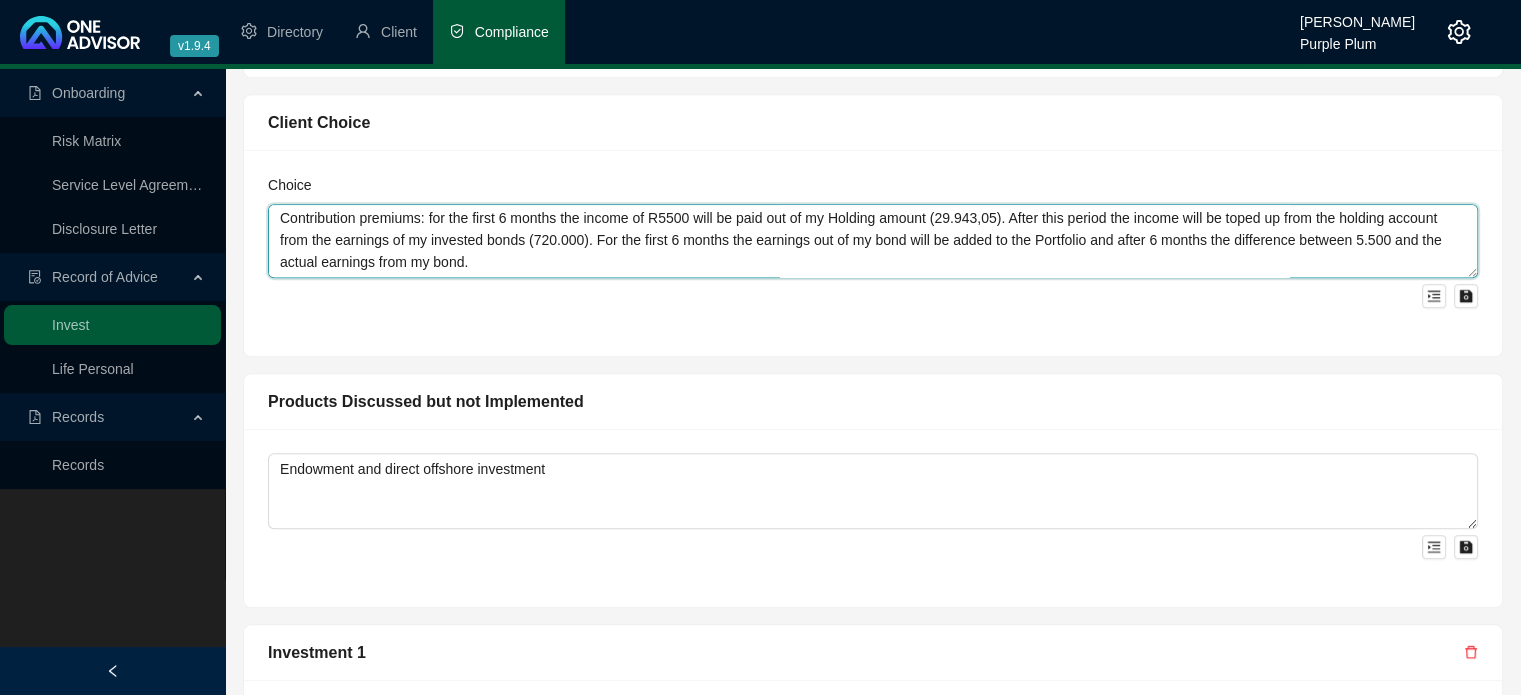 click on "As per discussed investment proposal. Client wanted a fixed return on investment . No risk to be taken with return .
Contribution premiums: for the first 6 months the income of R5500 will be paid out of my Holding amount (29.943,05). After this period the income will be toped up from the holding account from the earnings of my invested bonds (720.000). For the first 6 months the earnings out of my bond will be added to the Portfolio and after 6 months the difference between 5.500 and the actual earnings from my bond." at bounding box center [873, 241] 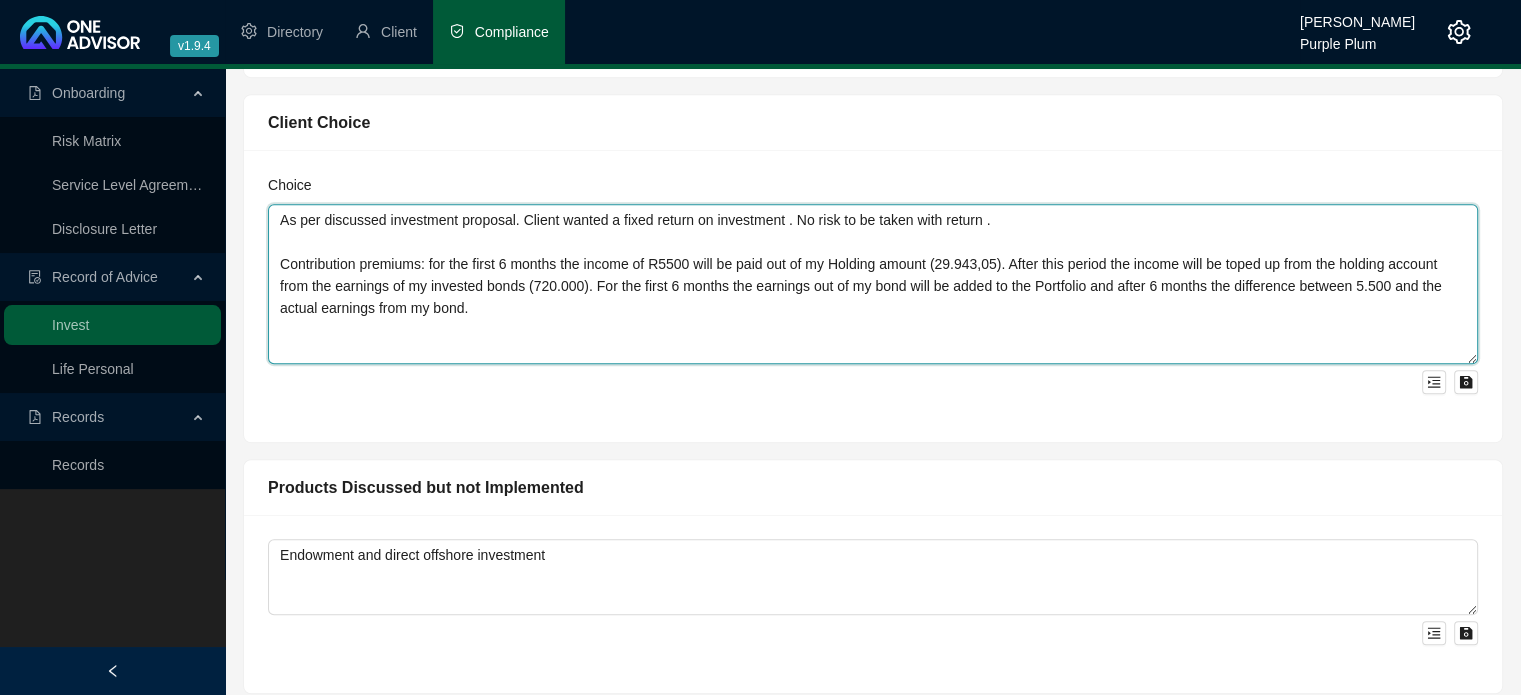 scroll, scrollTop: 0, scrollLeft: 0, axis: both 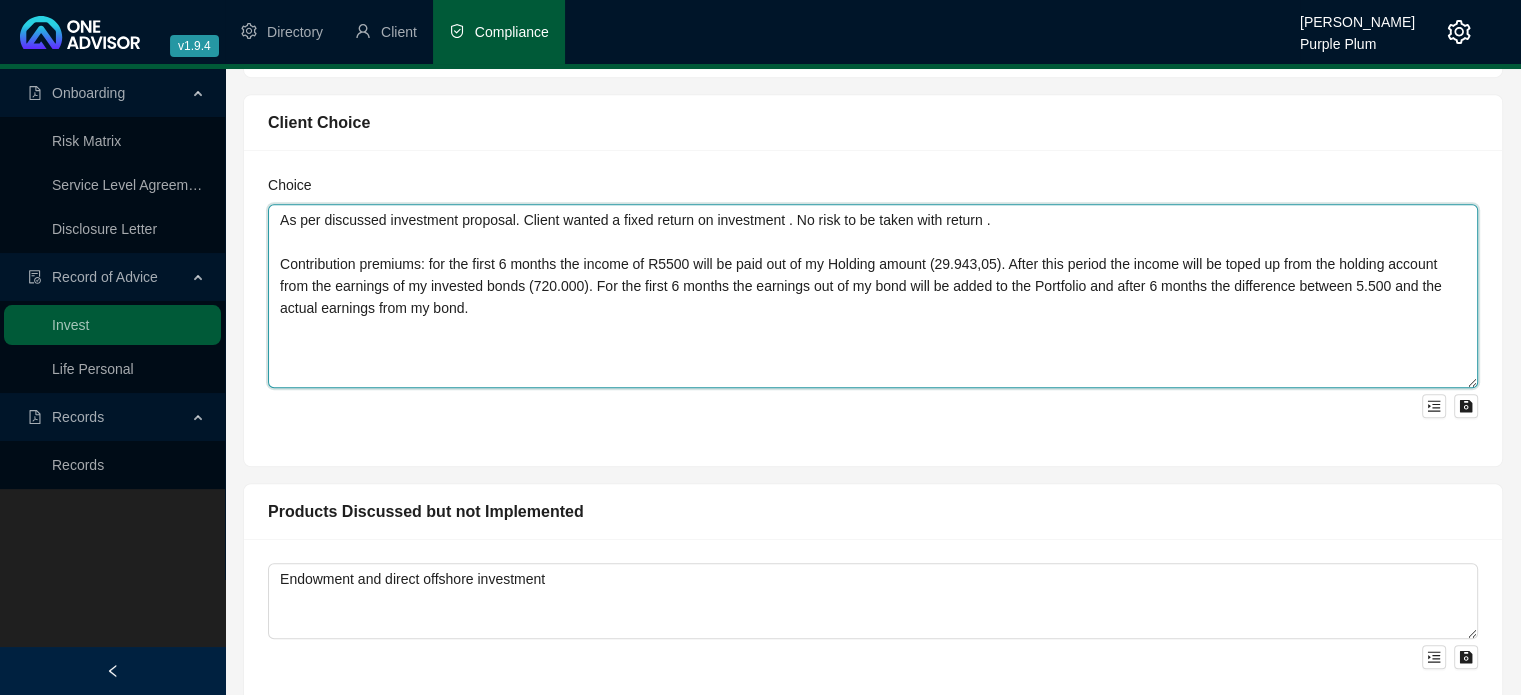 drag, startPoint x: 1464, startPoint y: 271, endPoint x: 1458, endPoint y: 385, distance: 114.15778 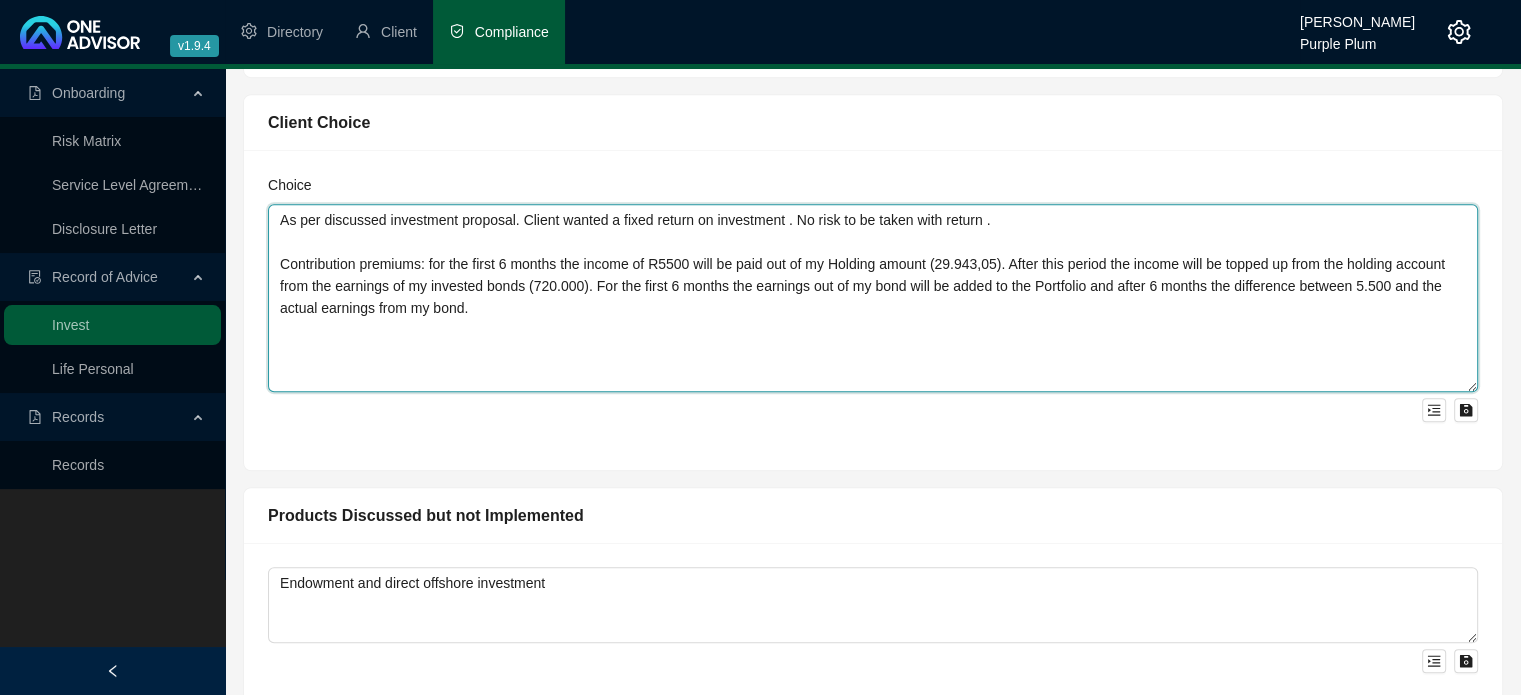 click on "As per discussed investment proposal. Client wanted a fixed return on investment . No risk to be taken with return .
Contribution premiums: for the first 6 months the income of R5500 will be paid out of my Holding amount (29.943,05). After this period the income will be topped up from the holding account from the earnings of my invested bonds (720.000). For the first 6 months the earnings out of my bond will be added to the Portfolio and after 6 months the difference between 5.500 and the actual earnings from my bond." at bounding box center [873, 298] 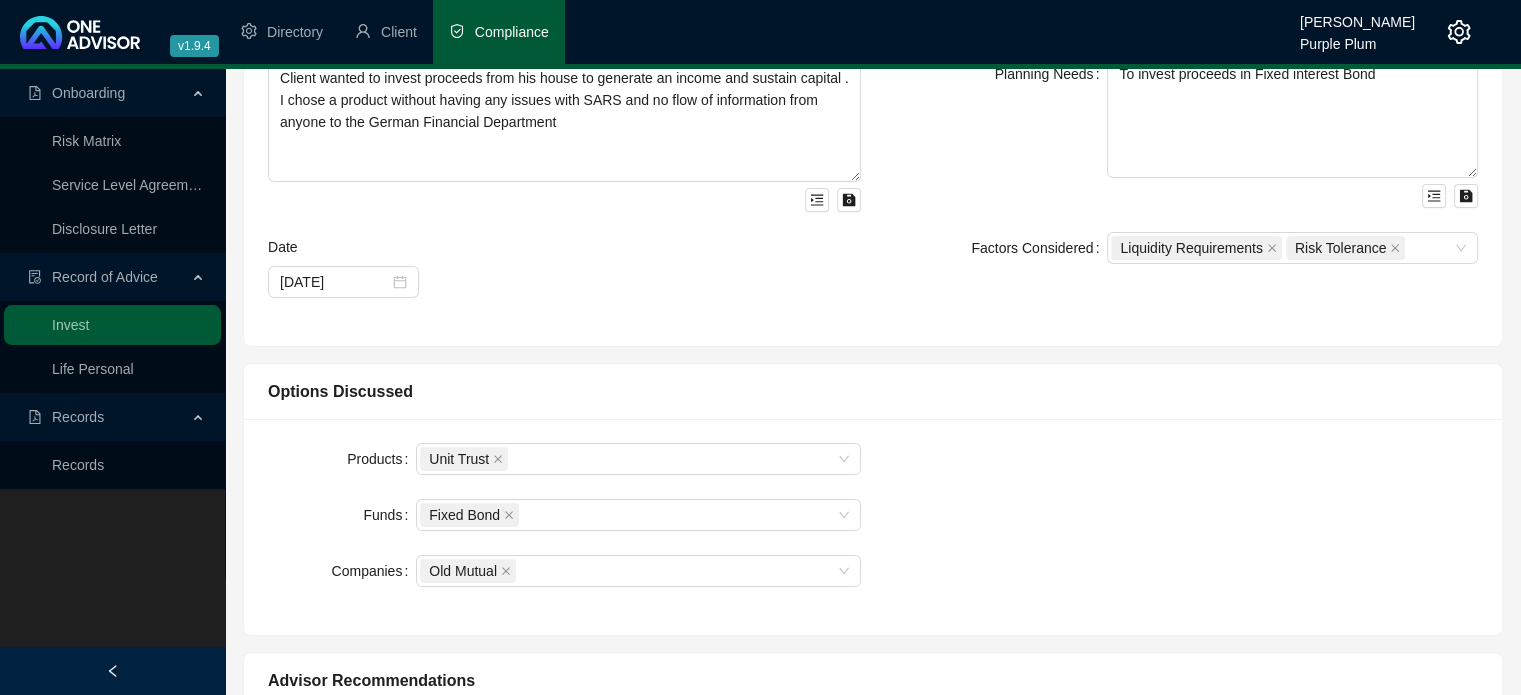 scroll, scrollTop: 0, scrollLeft: 0, axis: both 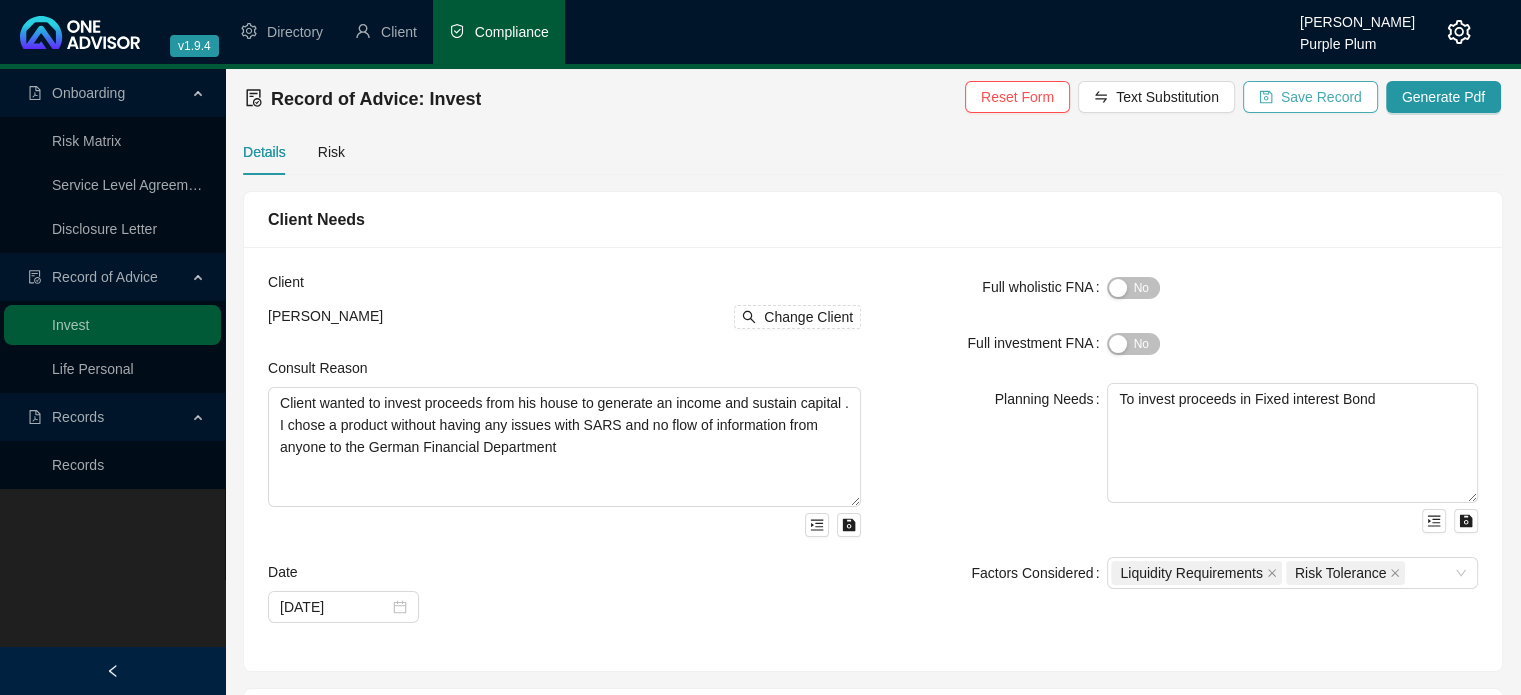type on "As per discussed investment proposal. Client wanted a fixed return on investment . No risk to be taken with return .
Contribution premiums: for the first 6 months the income of R5500 will be paid out of my Holding amount (29.943,05). After this period the income will be topped up to the holding account from the earnings of my invested bonds (720.000). For the first 6 months the earnings out of my bond will be added to the Portfolio and after 6 months the difference between 5.500 and the actual earnings from my bond." 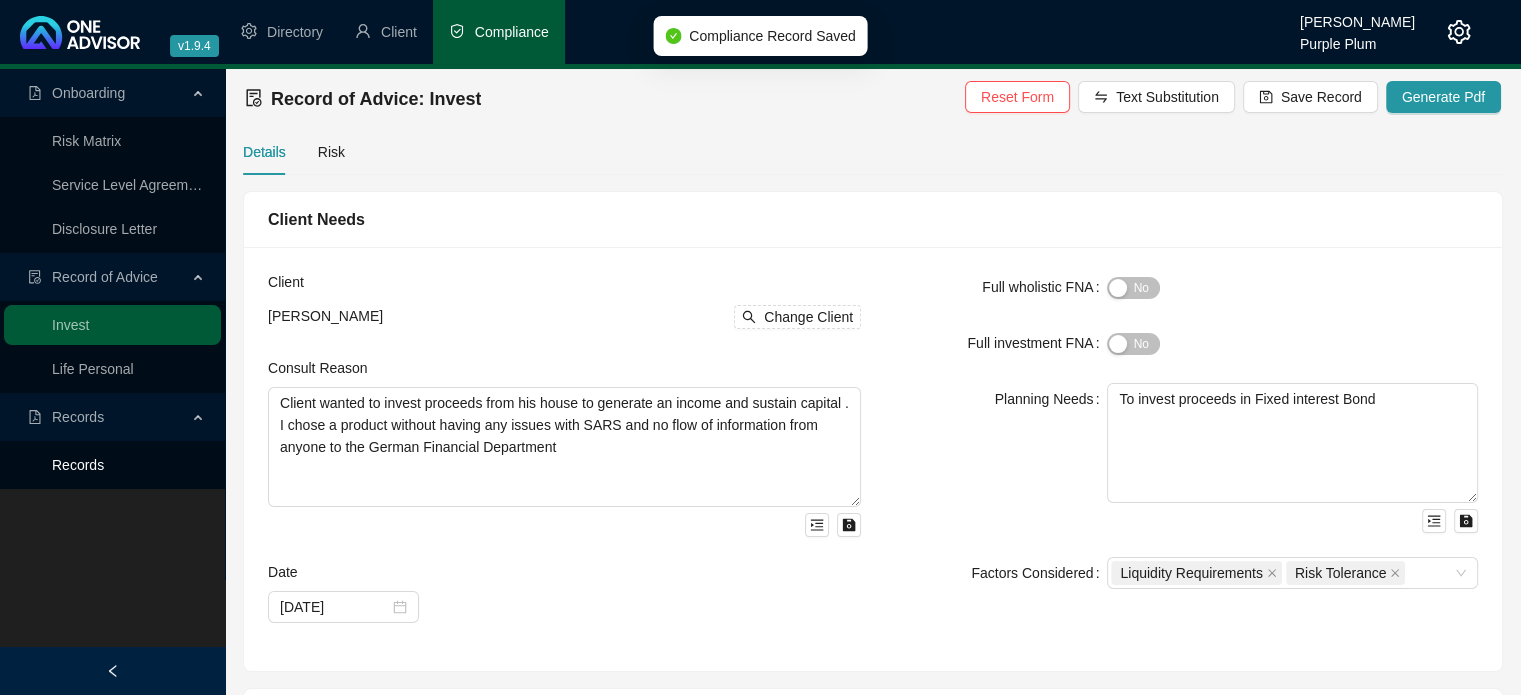 click on "Records" at bounding box center (78, 465) 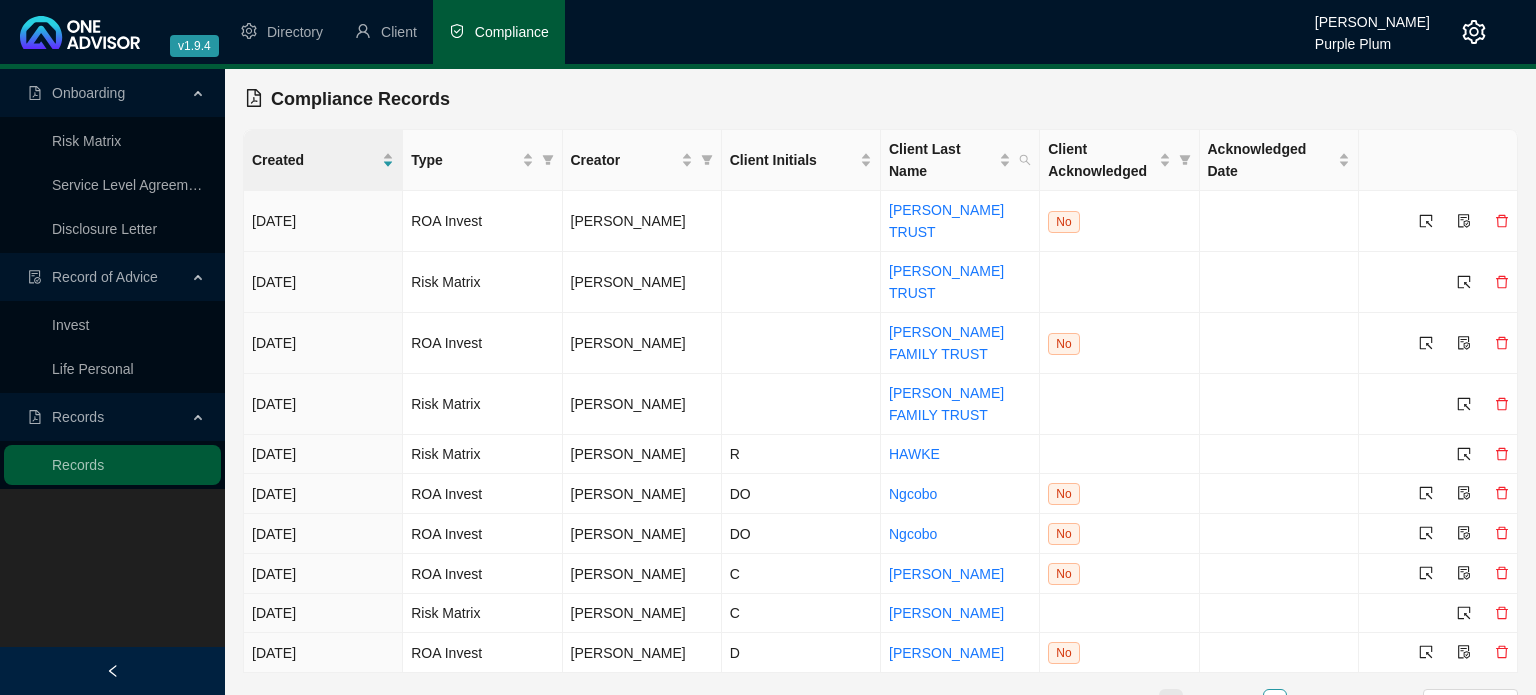 click on "1" at bounding box center [1171, 701] 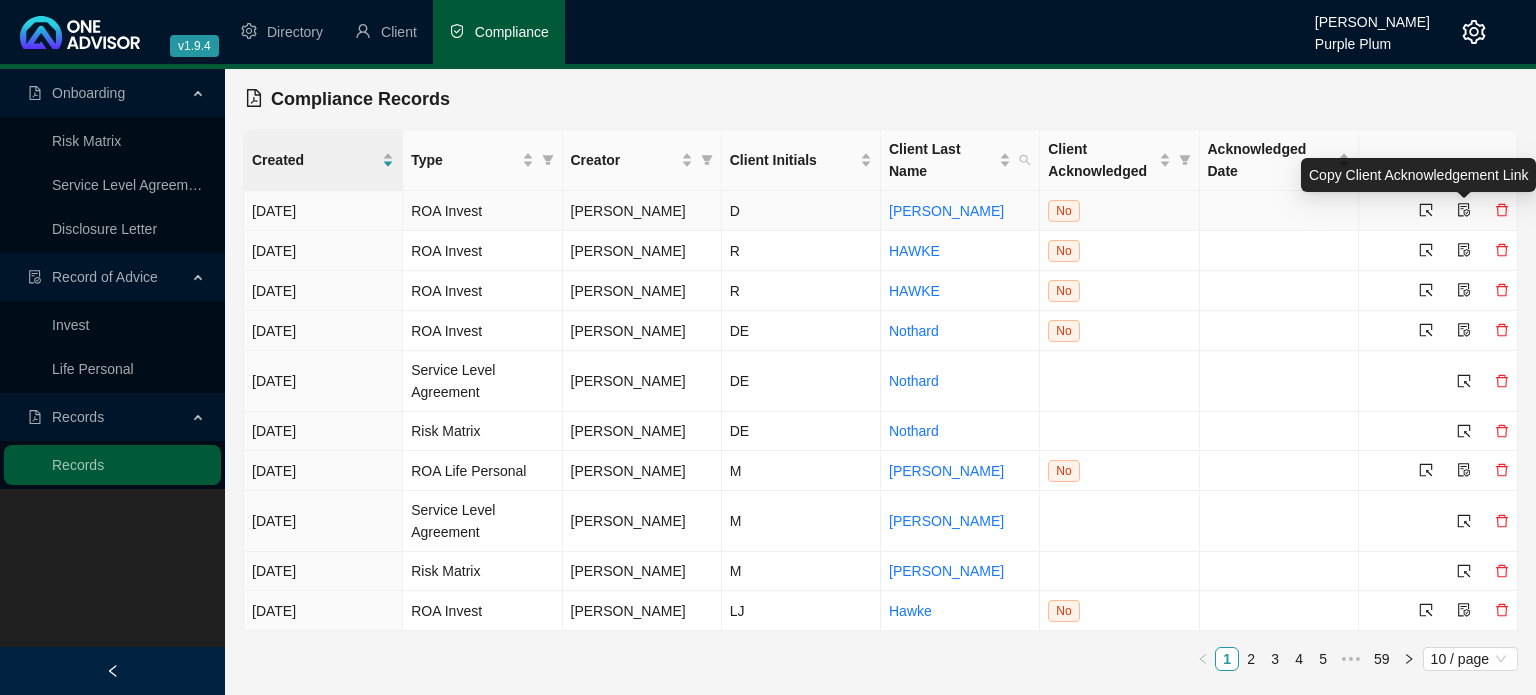 click 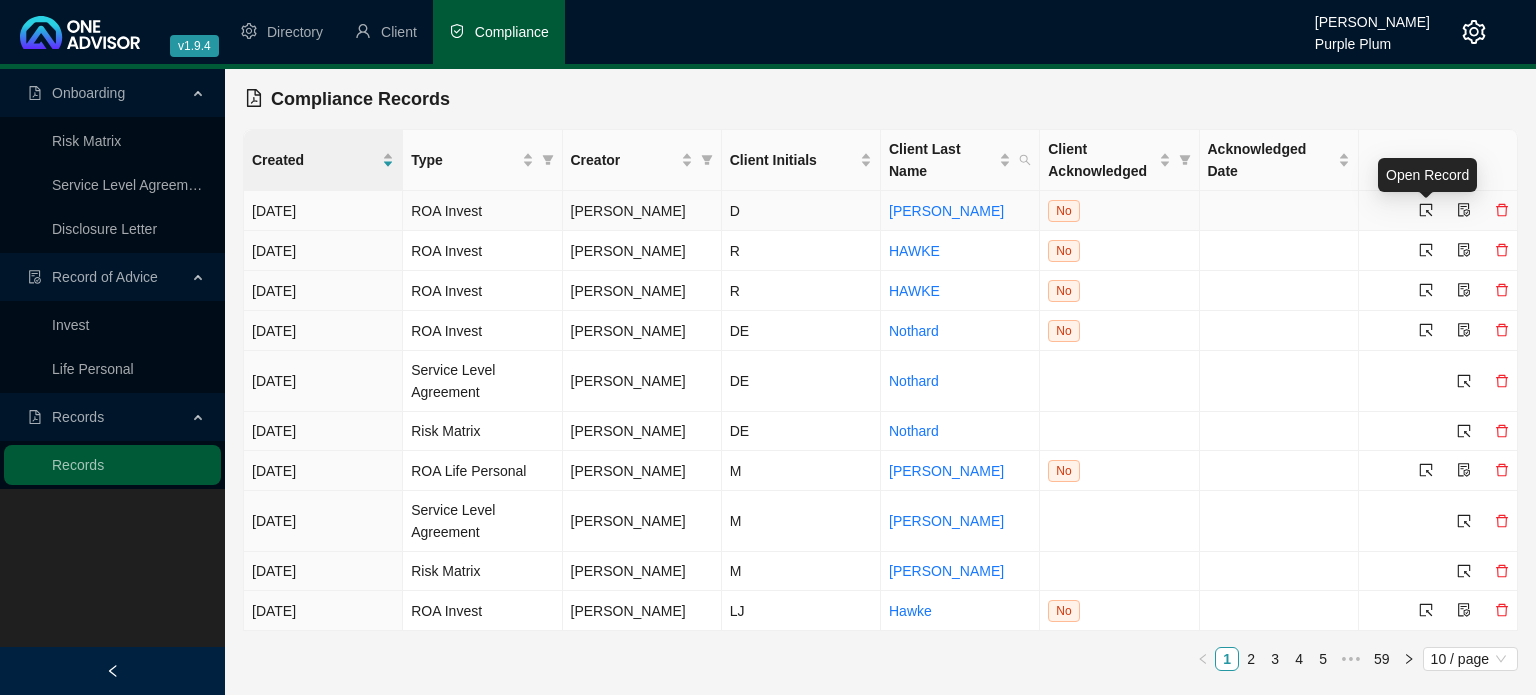 click 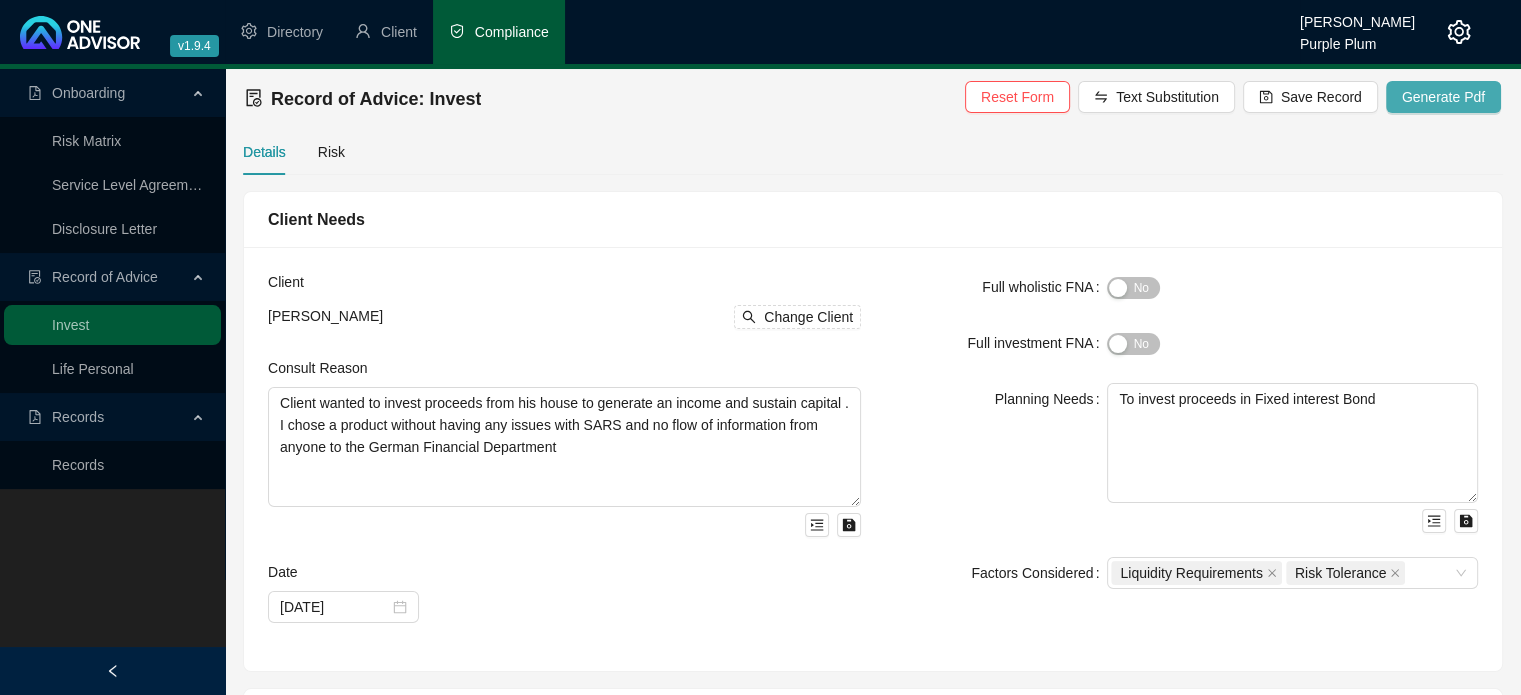 click on "Generate Pdf" at bounding box center (1443, 97) 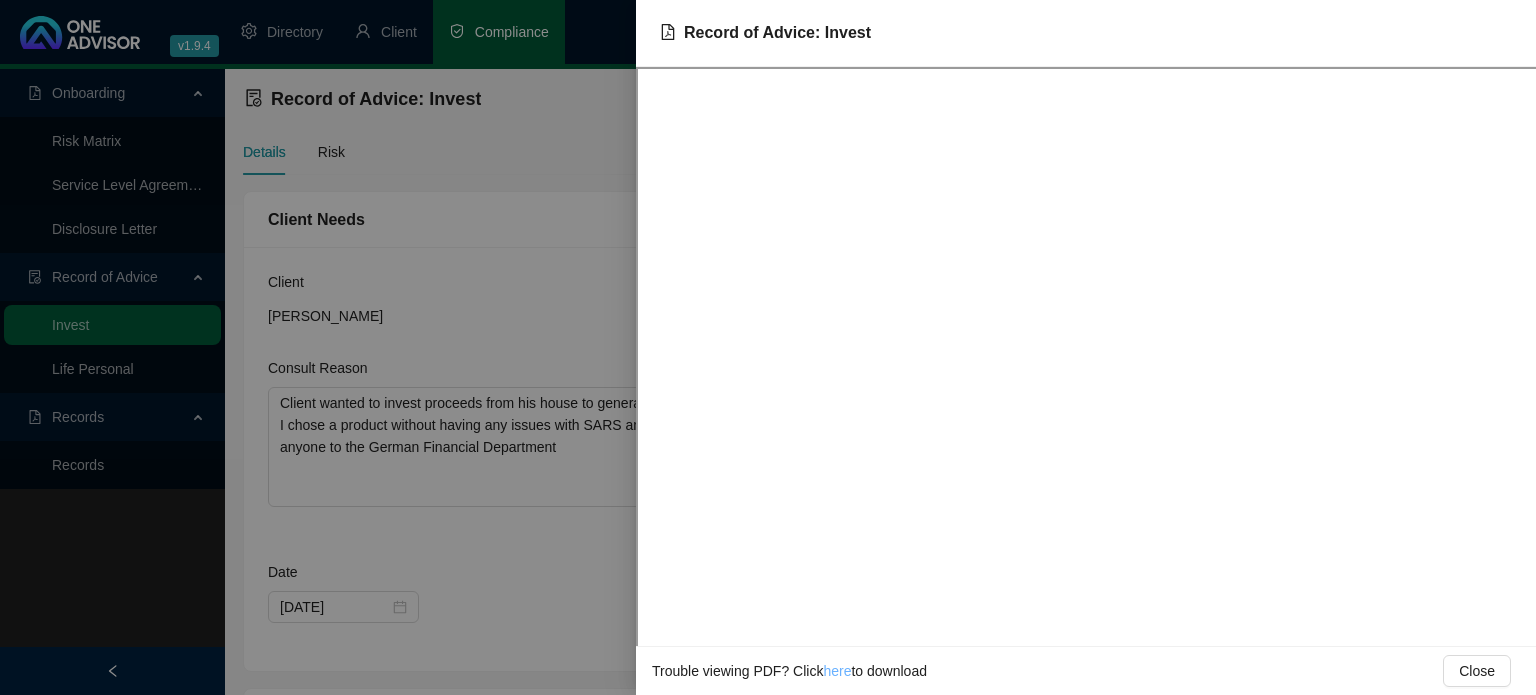 drag, startPoint x: 830, startPoint y: 672, endPoint x: 852, endPoint y: 662, distance: 24.166092 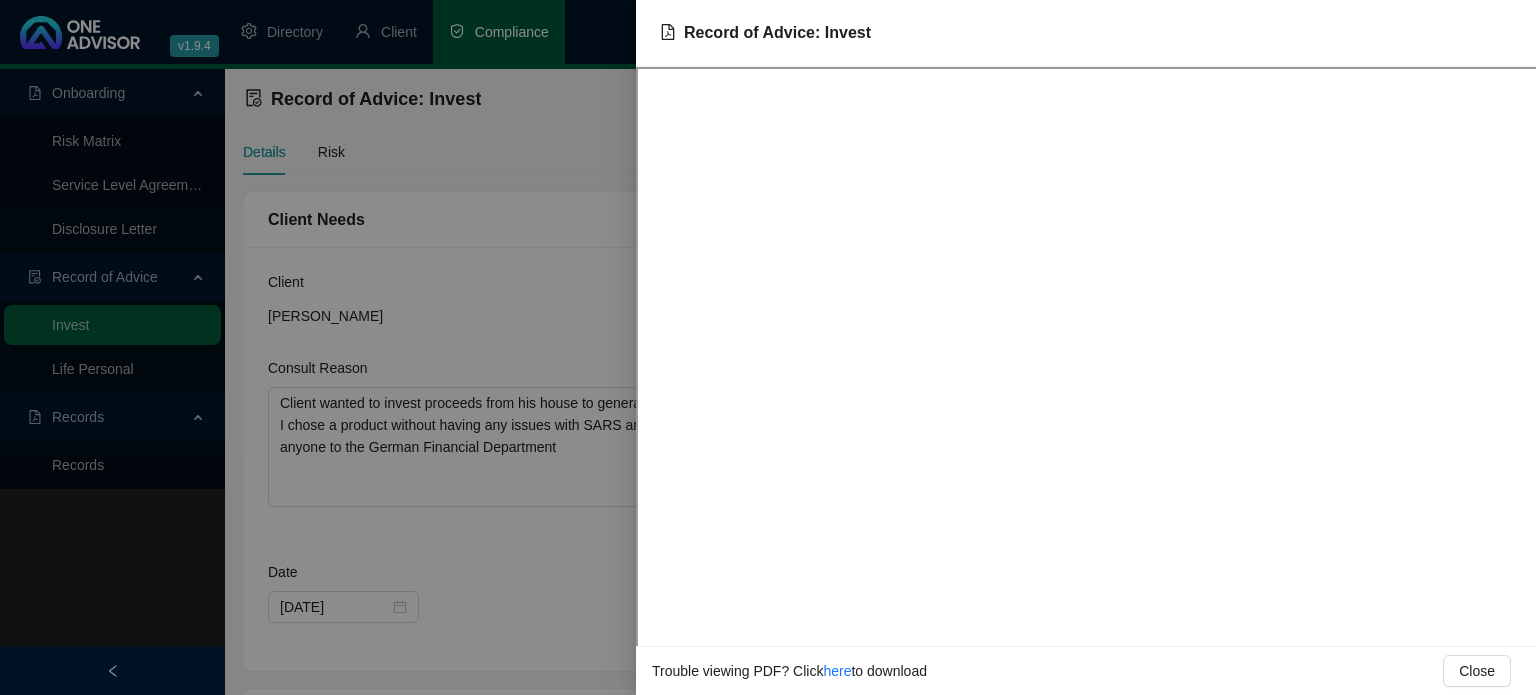 click at bounding box center (768, 347) 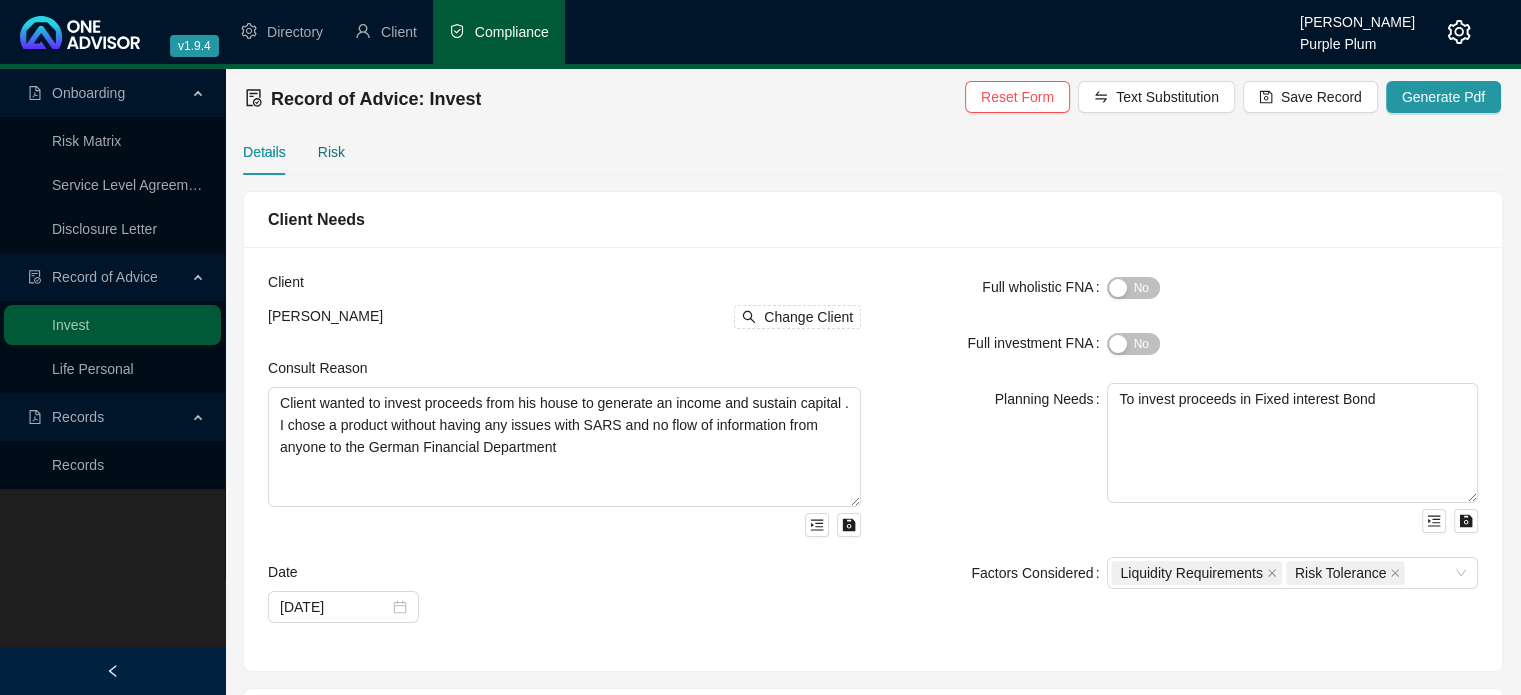 click on "Risk" at bounding box center (331, 152) 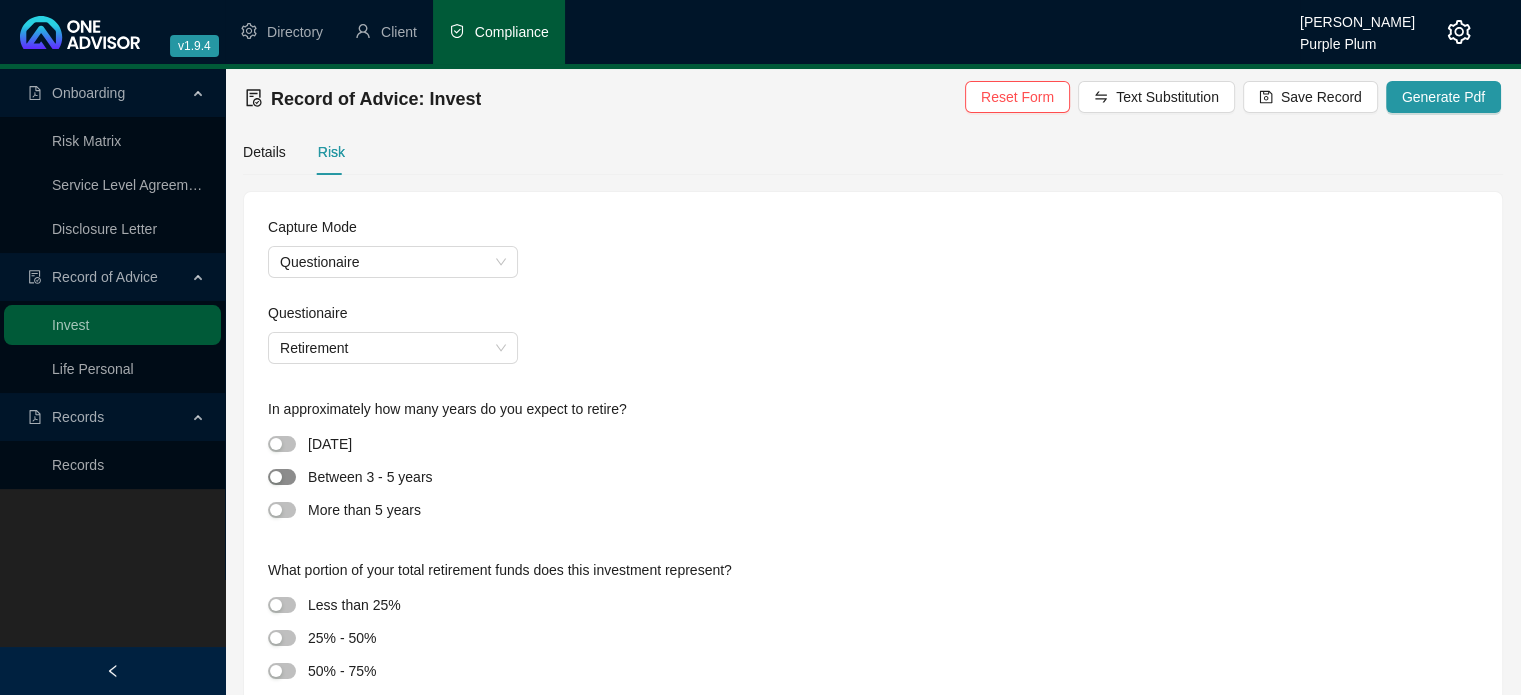 click at bounding box center [282, 477] 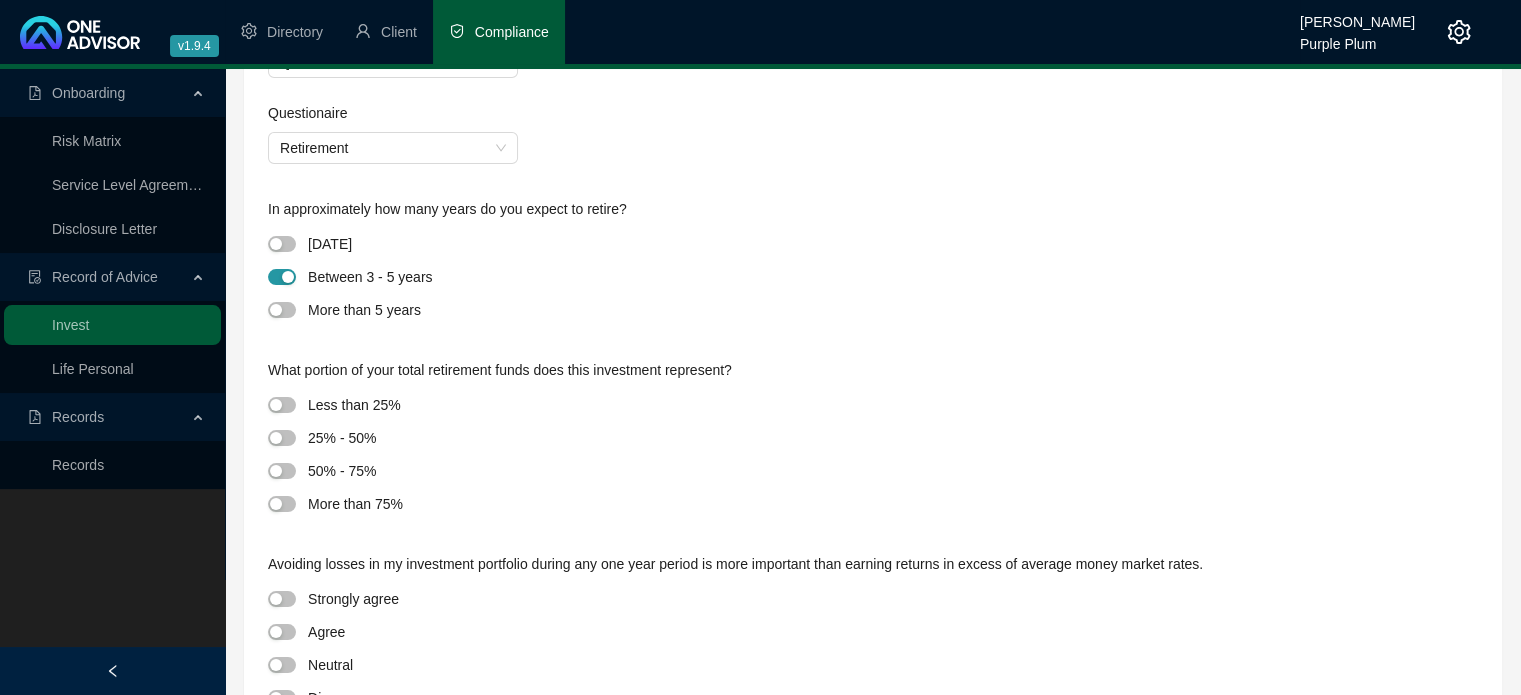 scroll, scrollTop: 100, scrollLeft: 0, axis: vertical 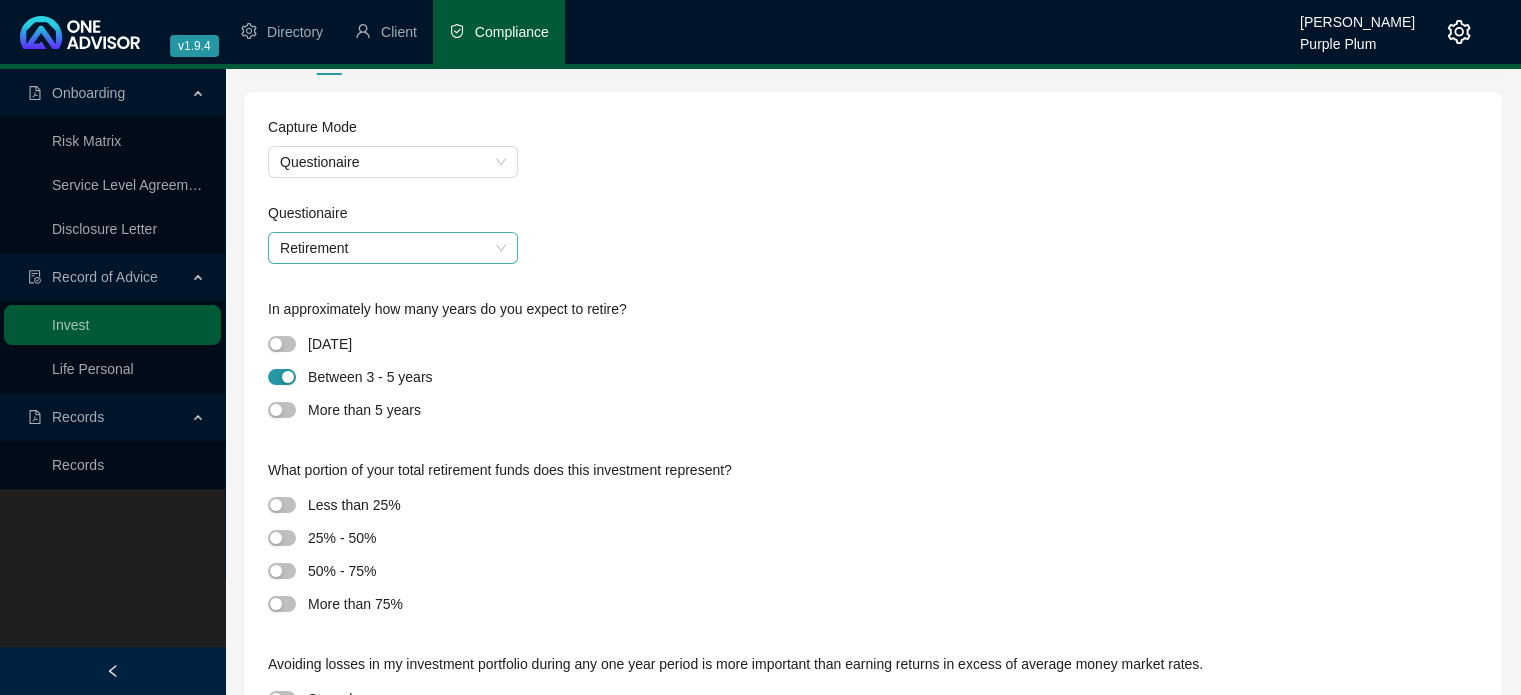 click on "Retirement" at bounding box center [393, 248] 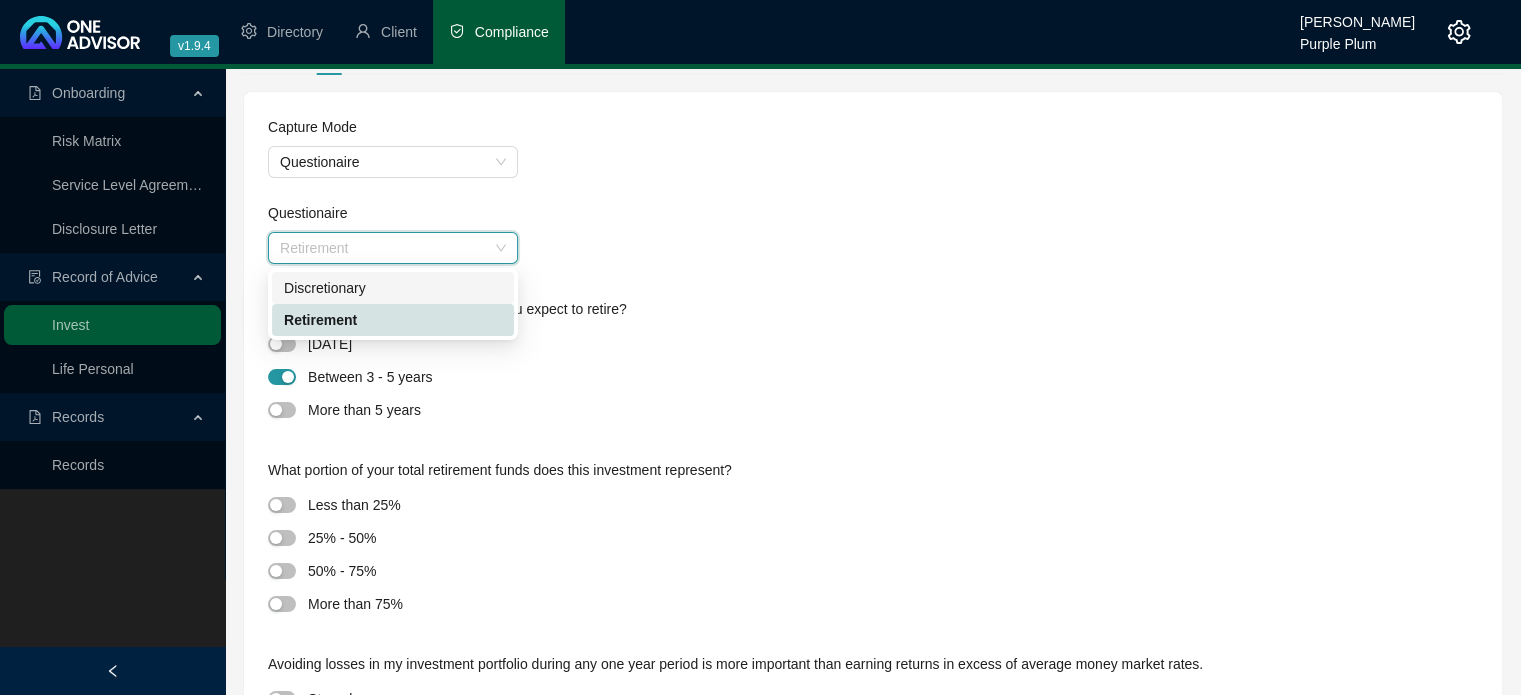 click on "Discretionary" at bounding box center [393, 288] 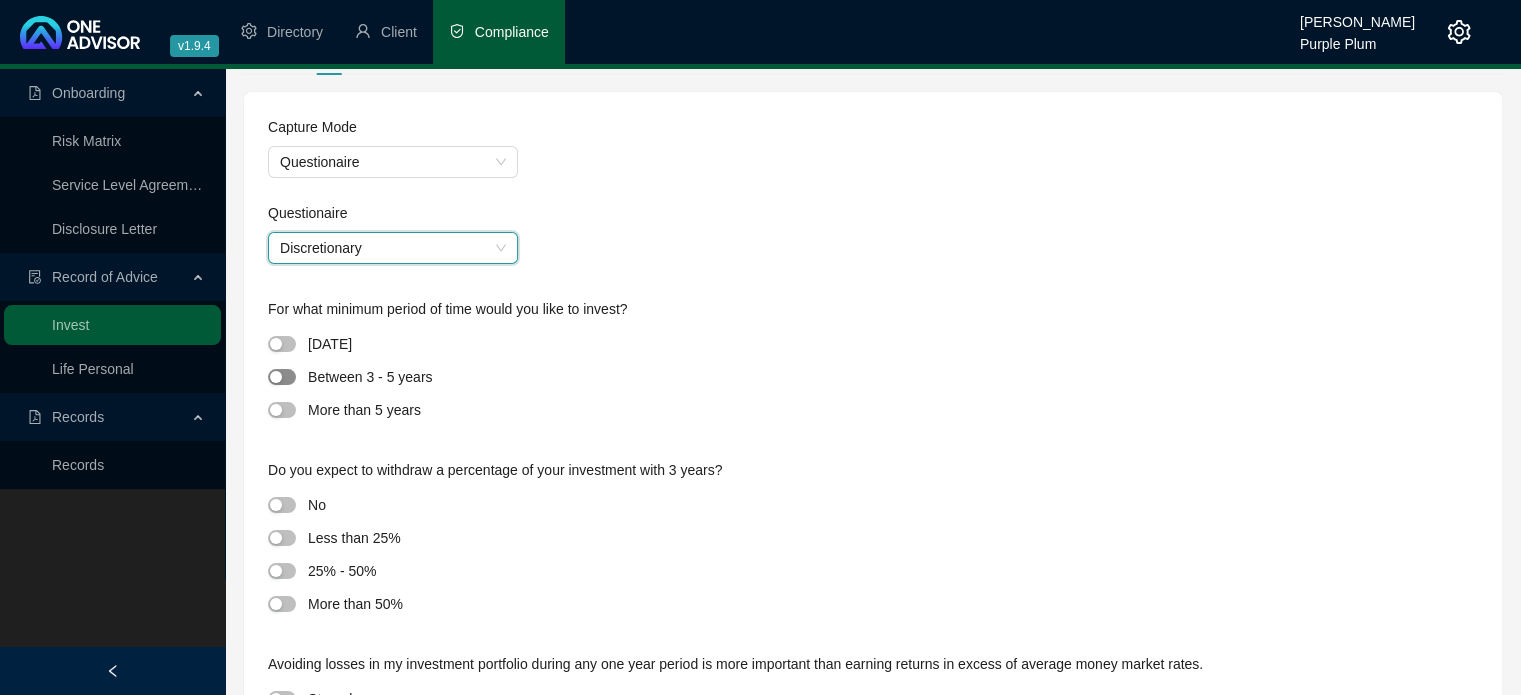 click at bounding box center [282, 377] 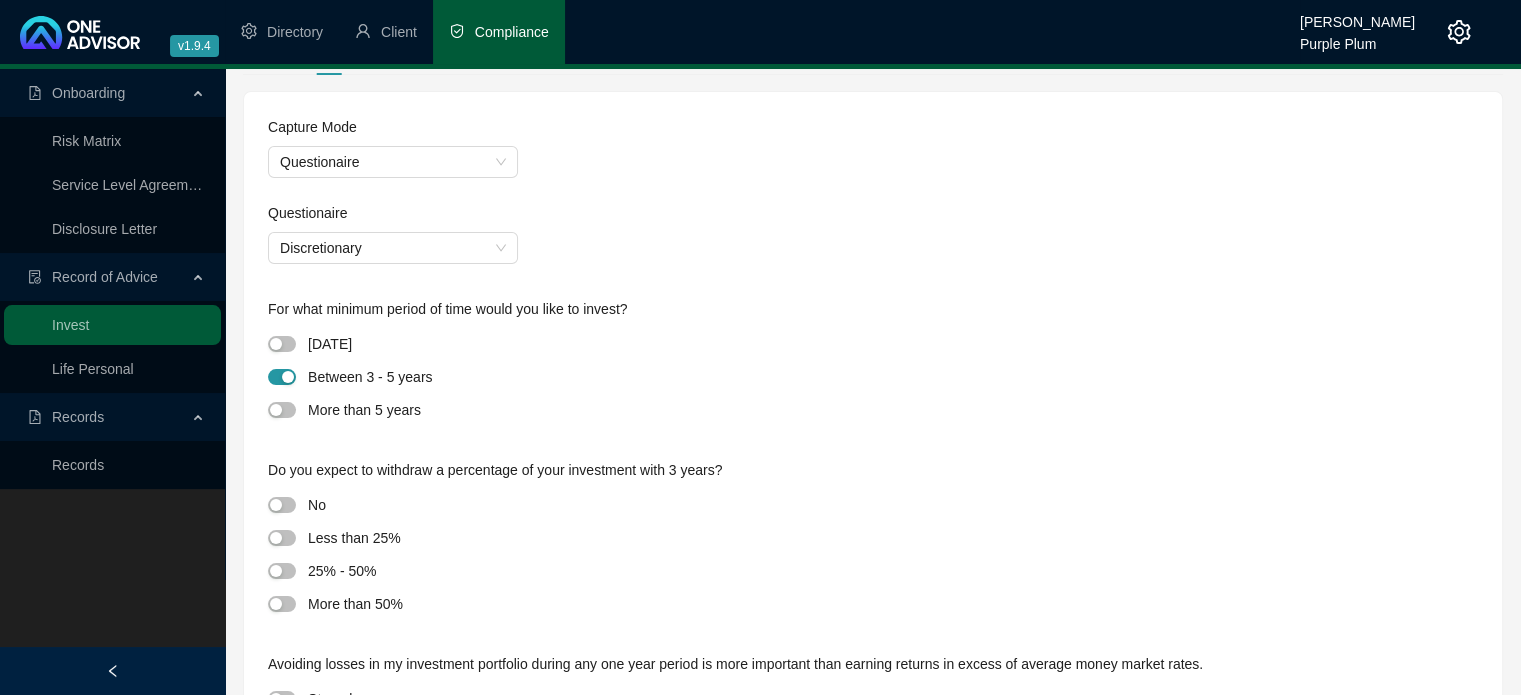 scroll, scrollTop: 200, scrollLeft: 0, axis: vertical 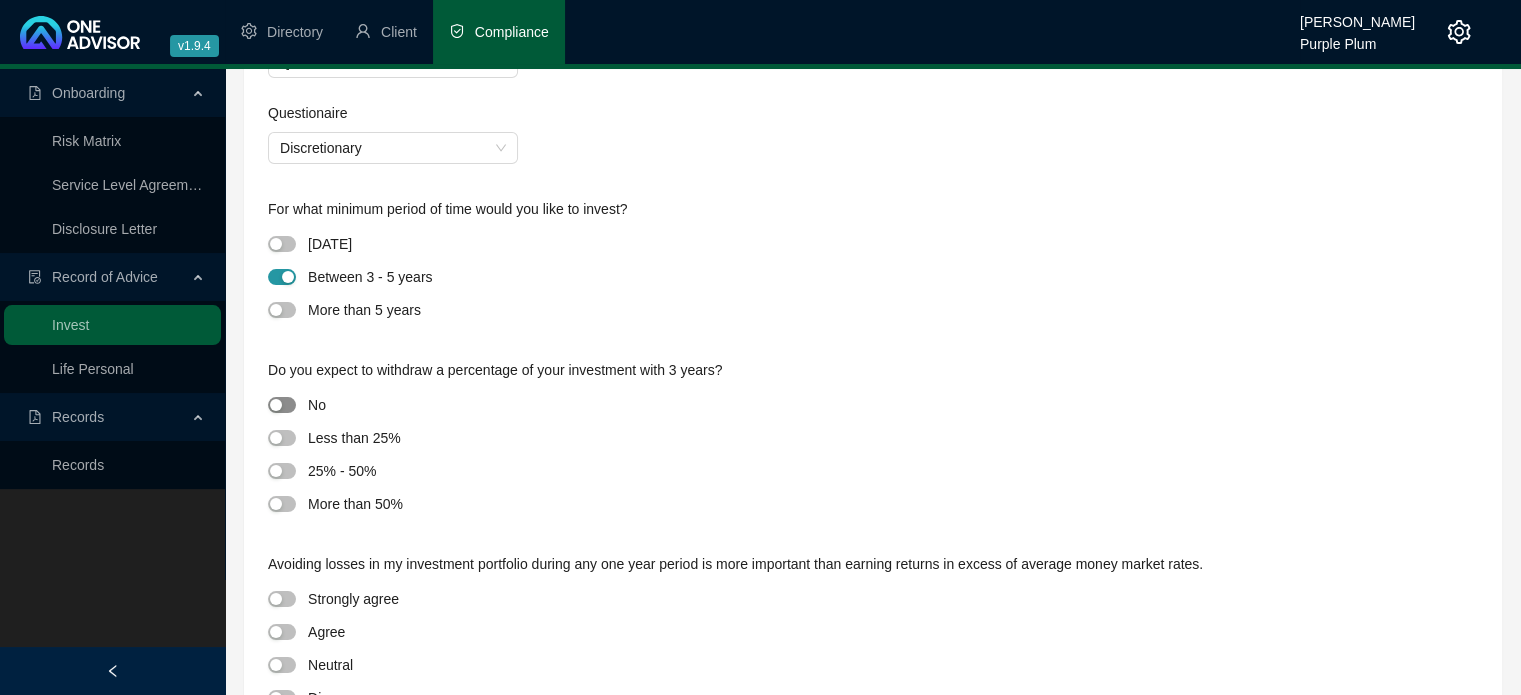 click at bounding box center [282, 405] 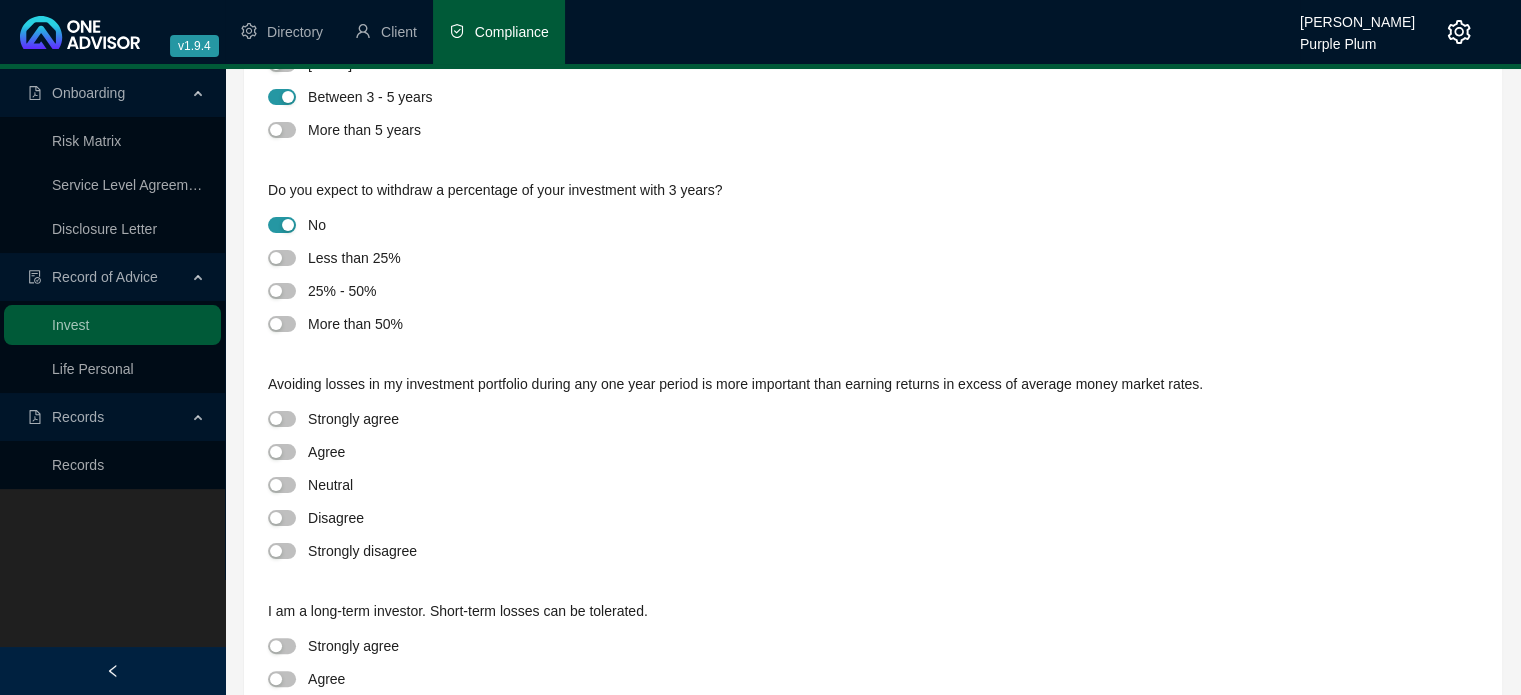scroll, scrollTop: 400, scrollLeft: 0, axis: vertical 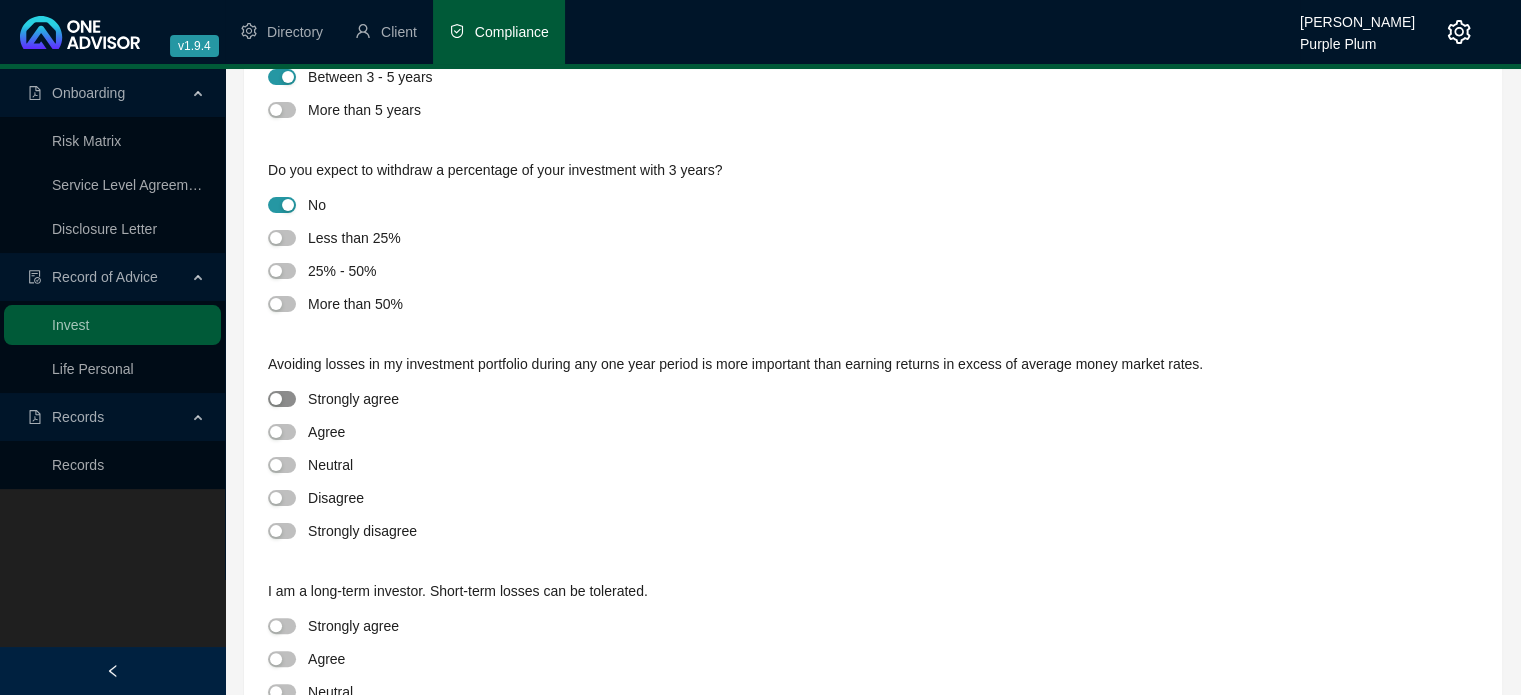 drag, startPoint x: 284, startPoint y: 396, endPoint x: 340, endPoint y: 423, distance: 62.169125 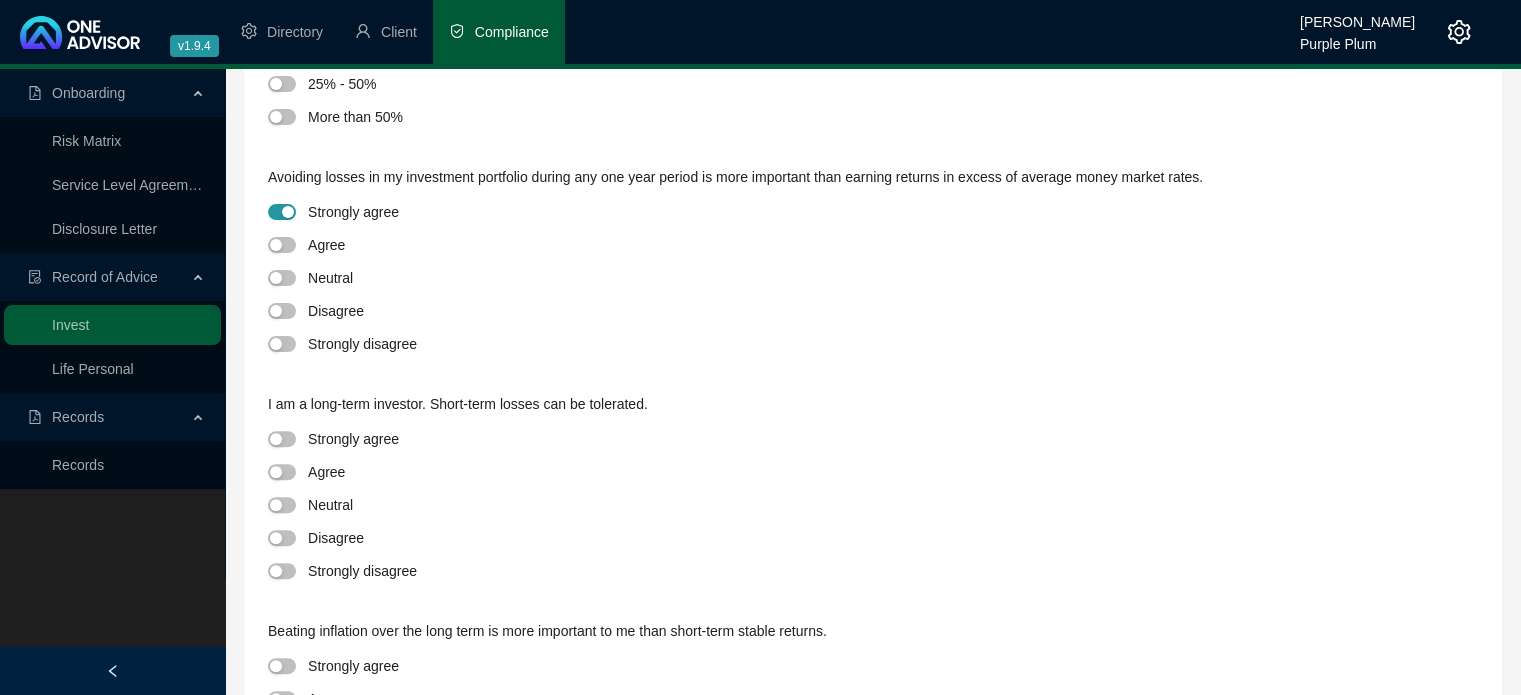 scroll, scrollTop: 600, scrollLeft: 0, axis: vertical 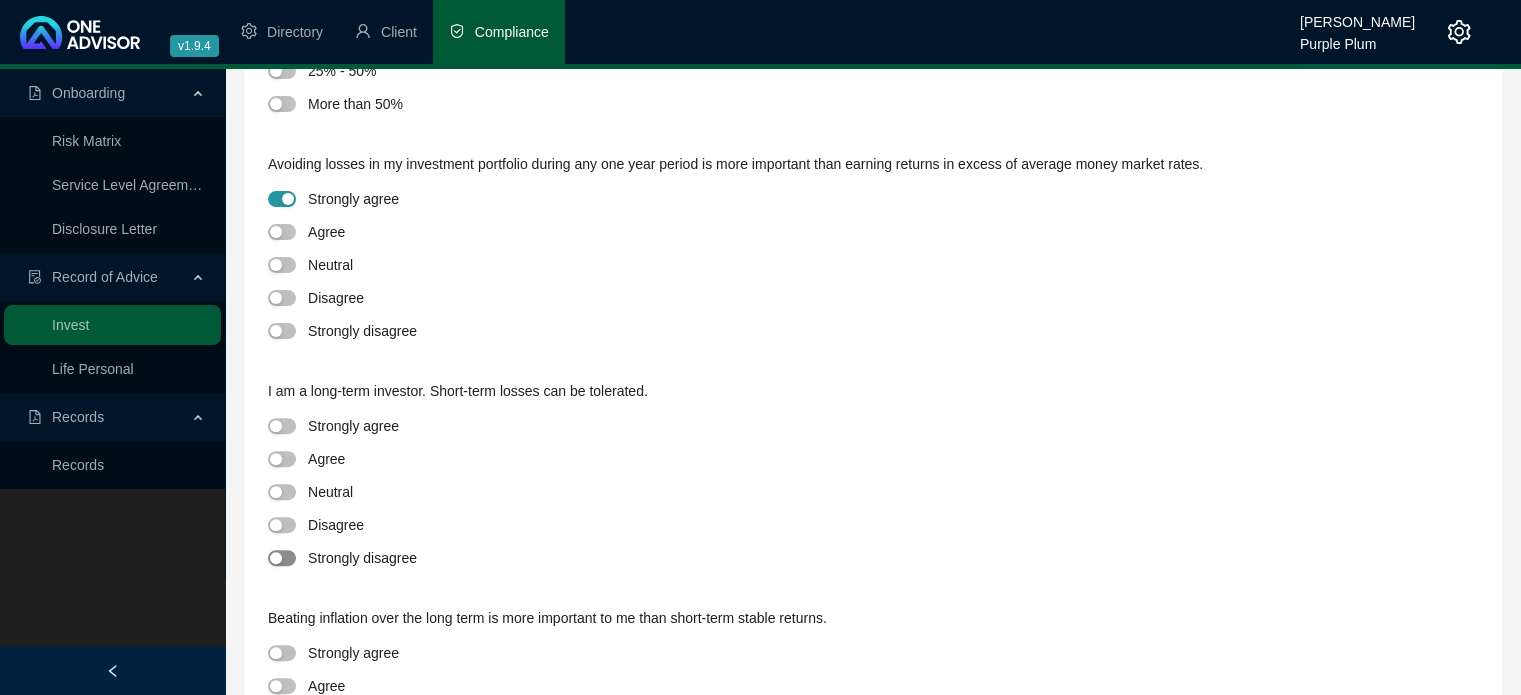 click at bounding box center (282, 558) 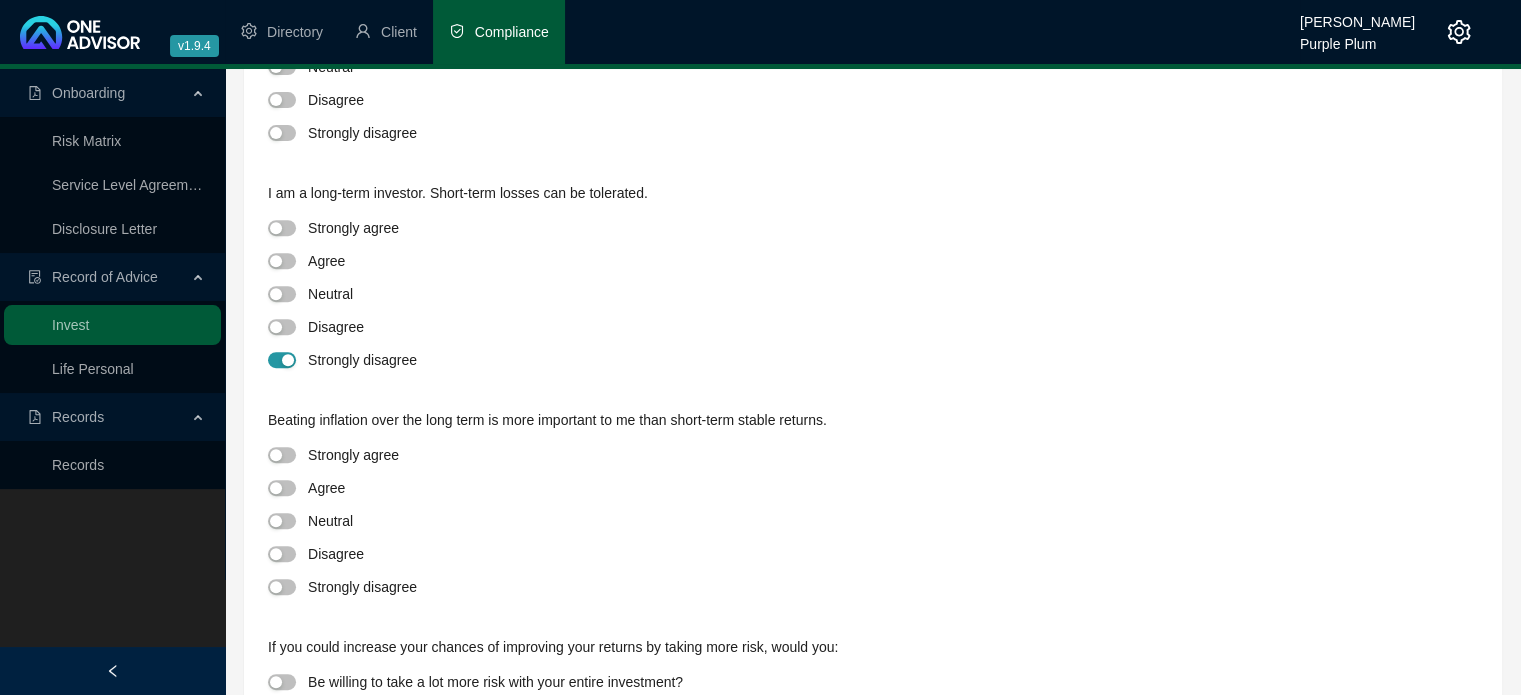 scroll, scrollTop: 900, scrollLeft: 0, axis: vertical 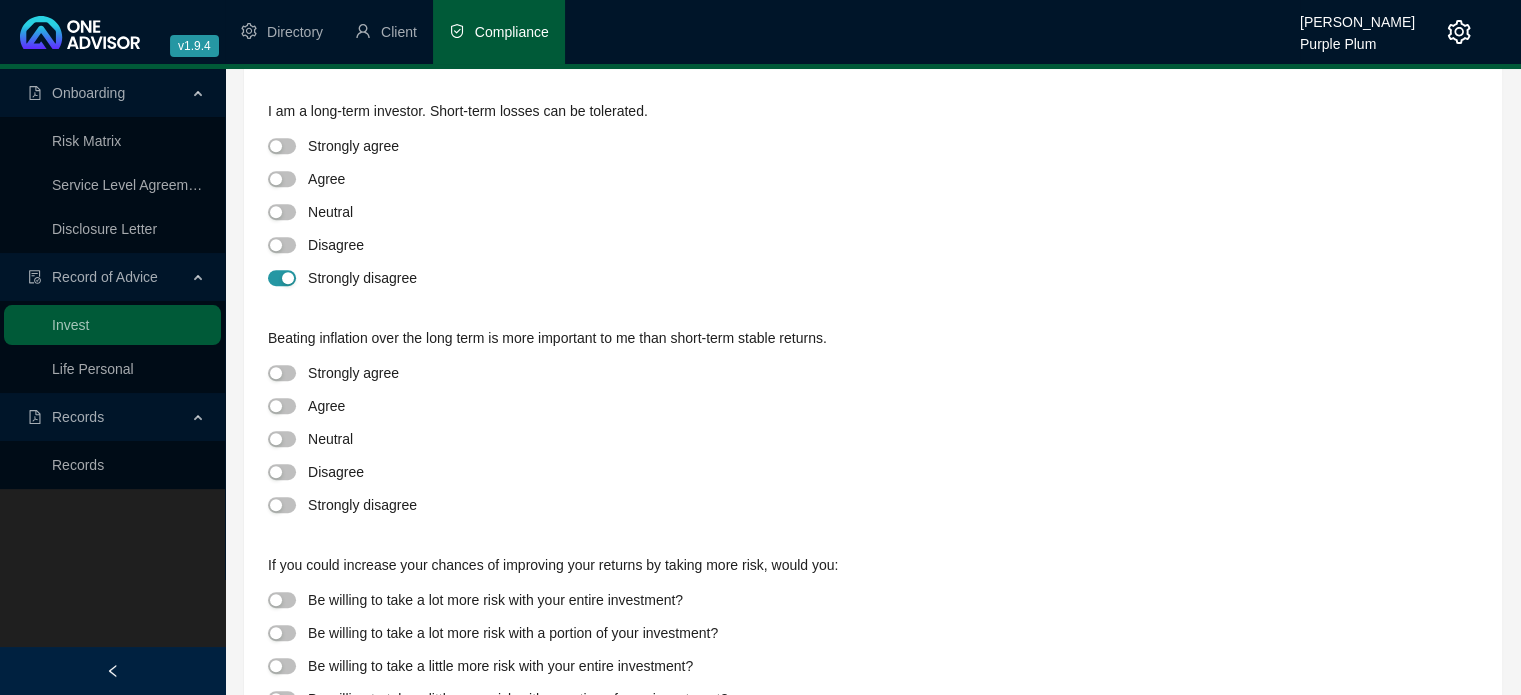 click at bounding box center (288, 372) 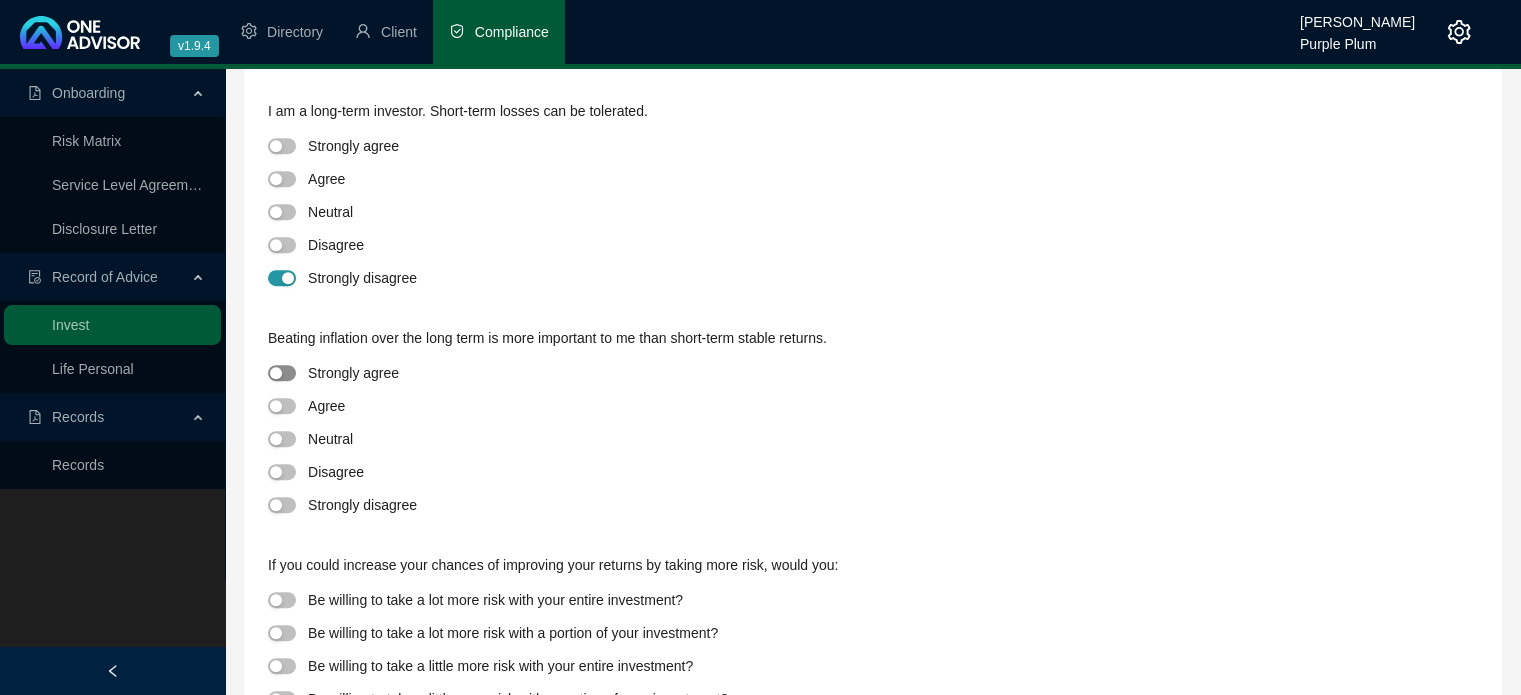 click at bounding box center [282, 373] 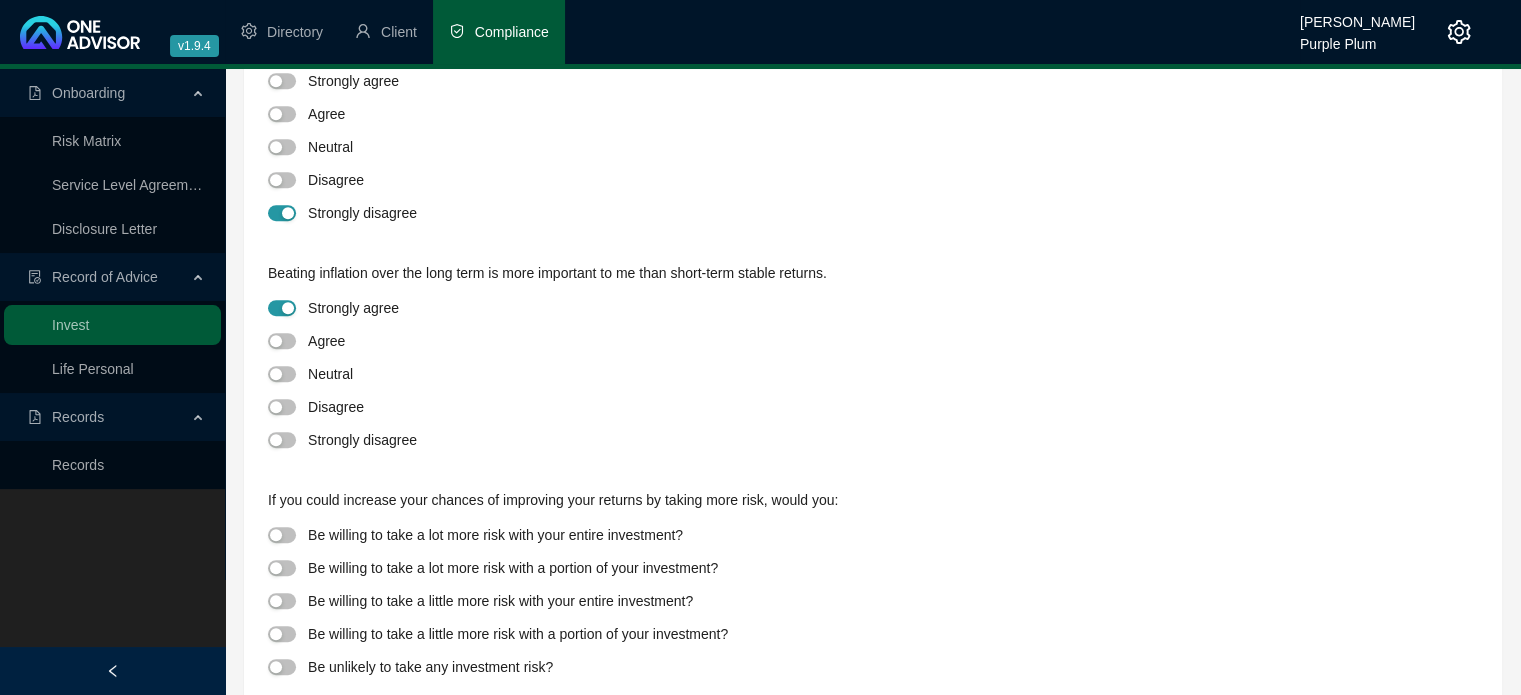 scroll, scrollTop: 980, scrollLeft: 0, axis: vertical 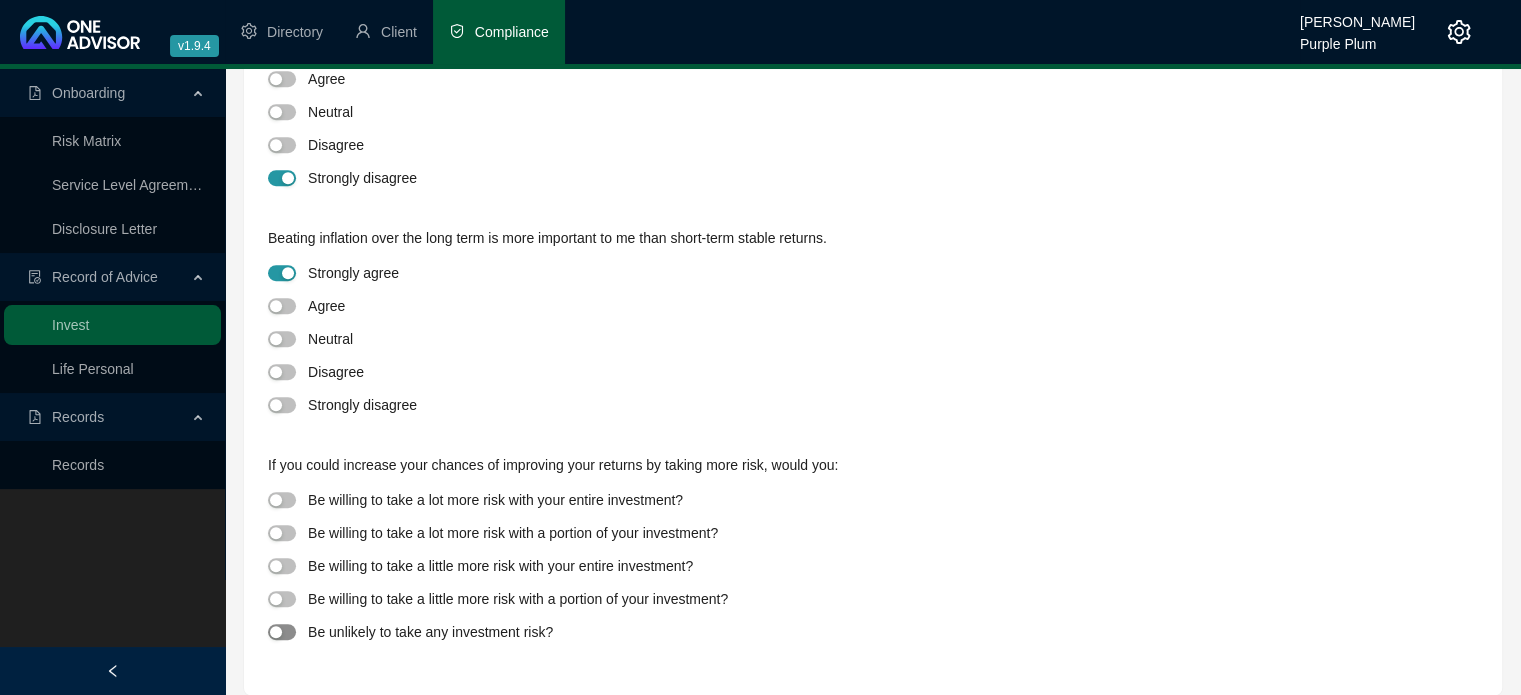 click at bounding box center (282, 632) 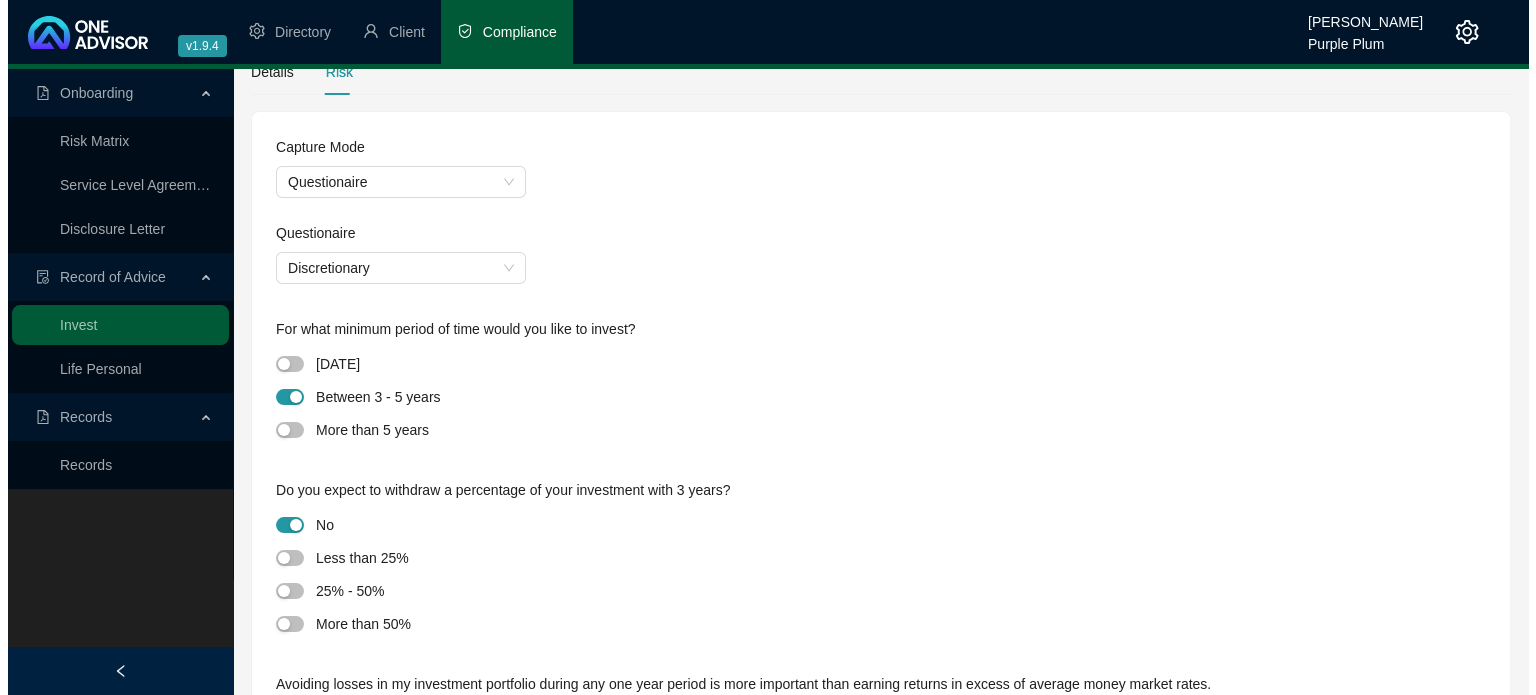 scroll, scrollTop: 0, scrollLeft: 0, axis: both 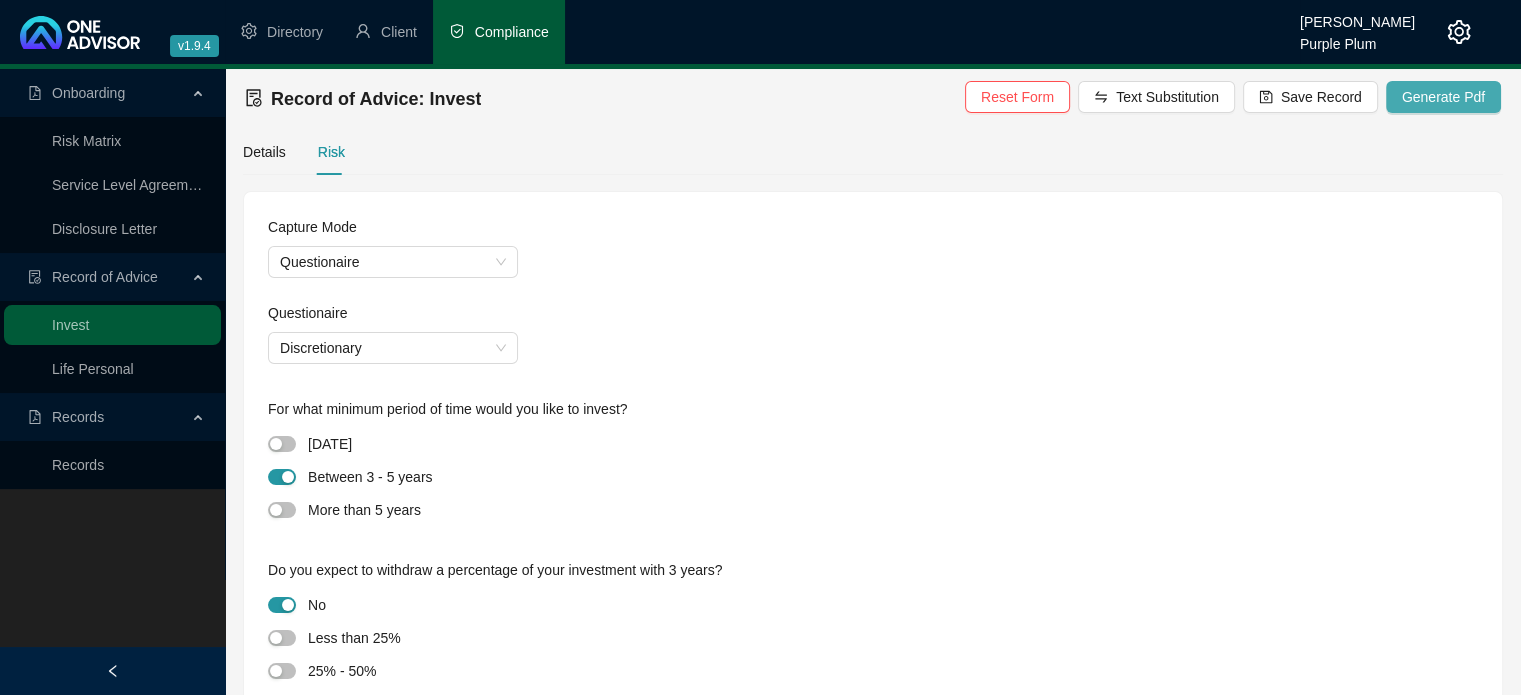 click on "Generate Pdf" at bounding box center [1443, 97] 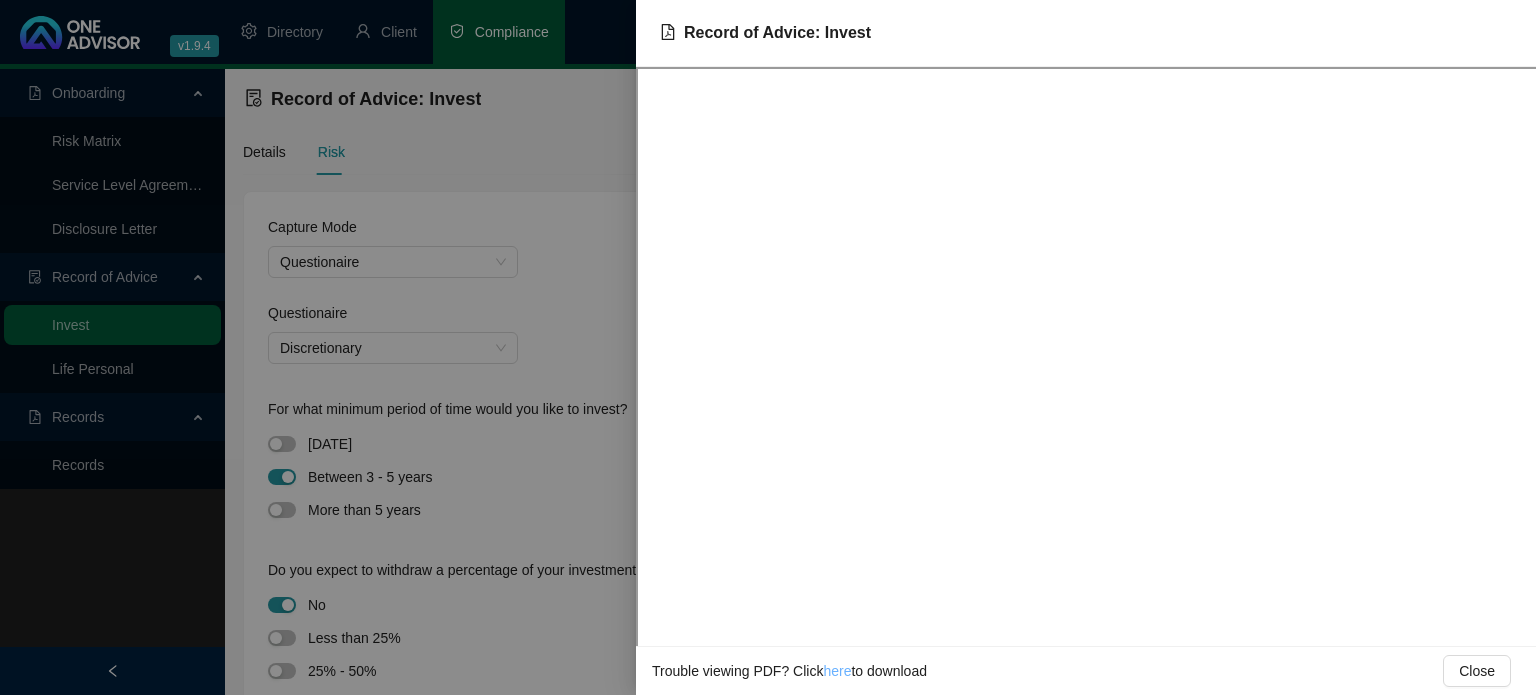 click on "here" at bounding box center [837, 671] 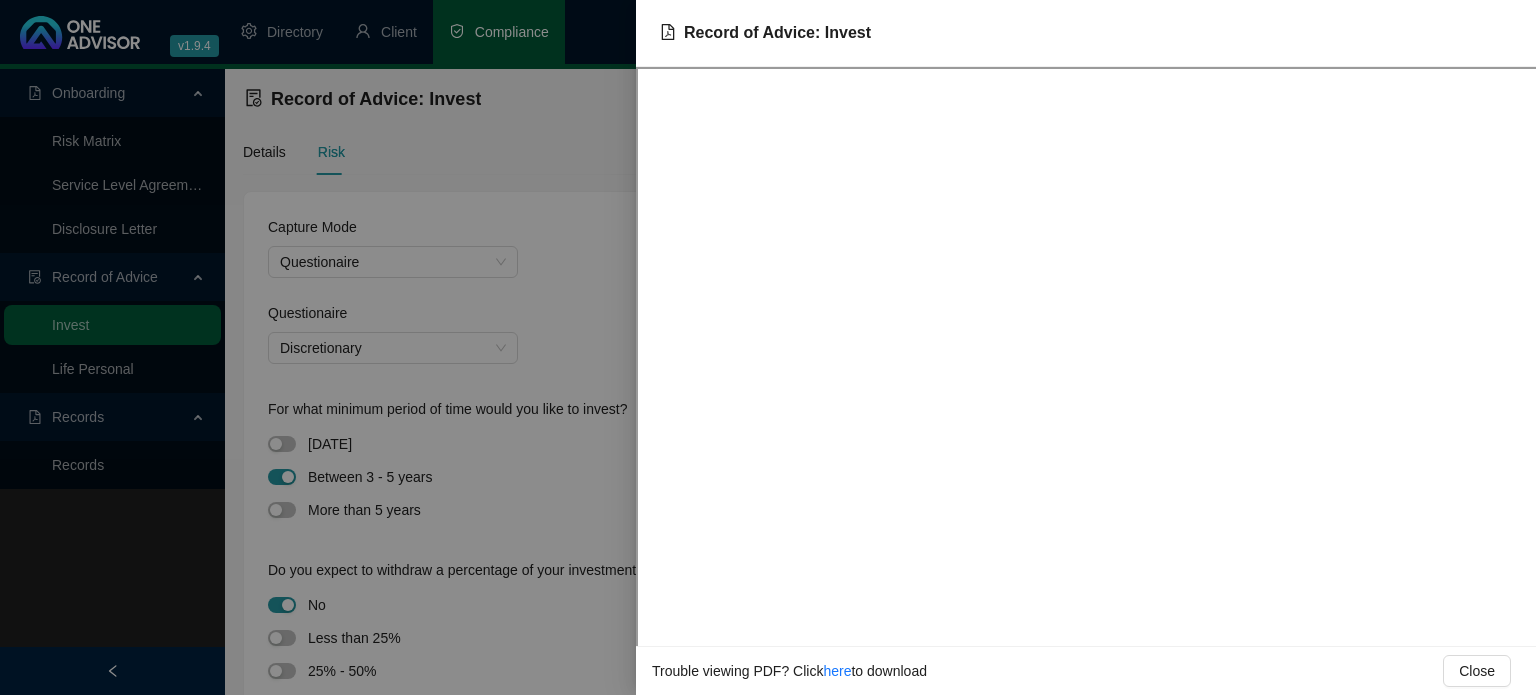 click at bounding box center [768, 347] 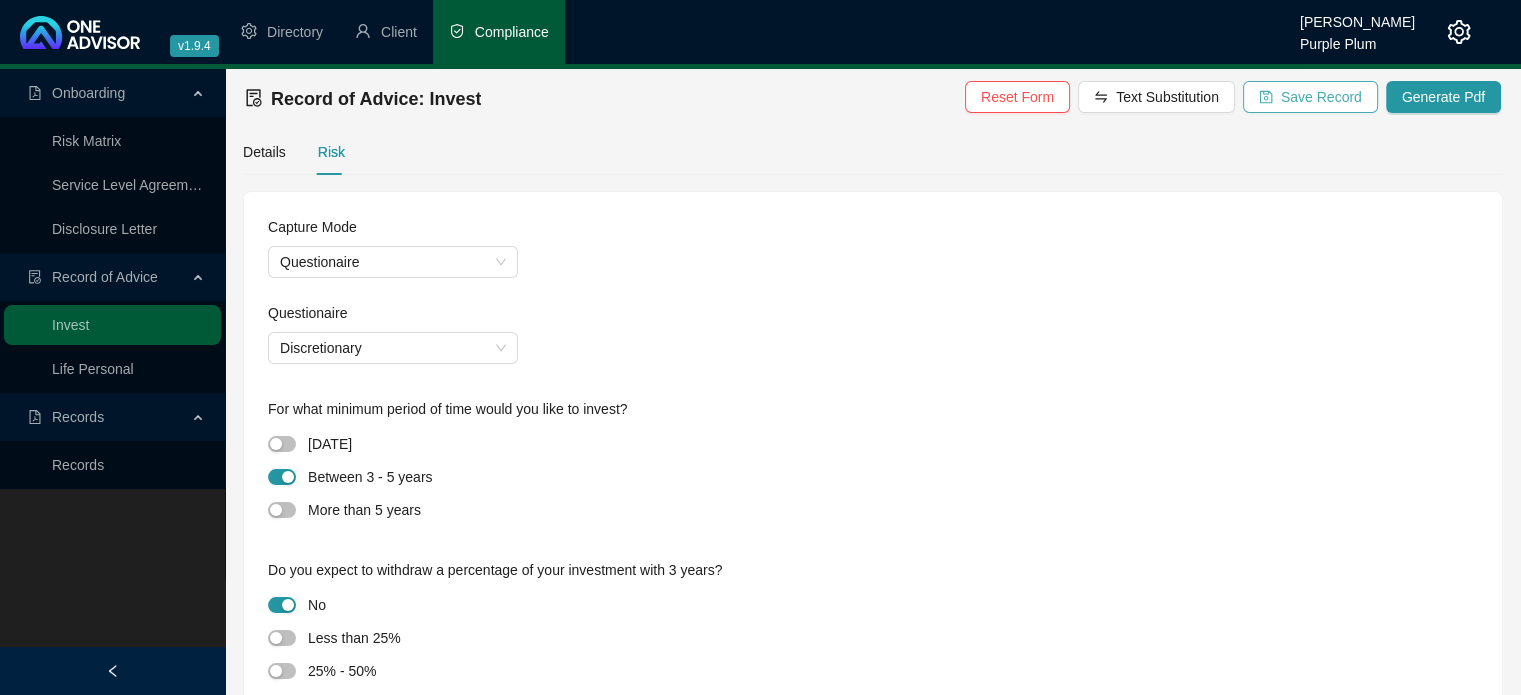 click on "Save Record" at bounding box center [1321, 97] 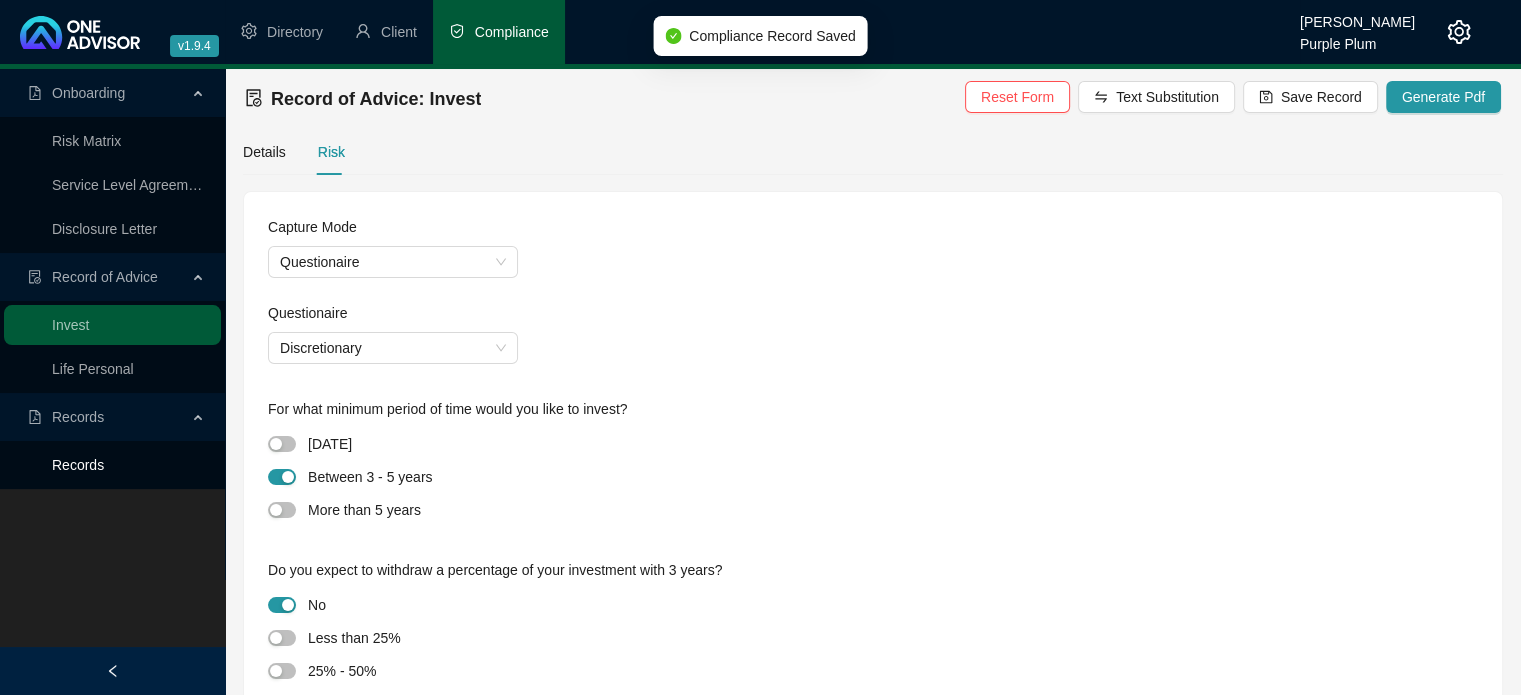 click on "Records" at bounding box center (78, 465) 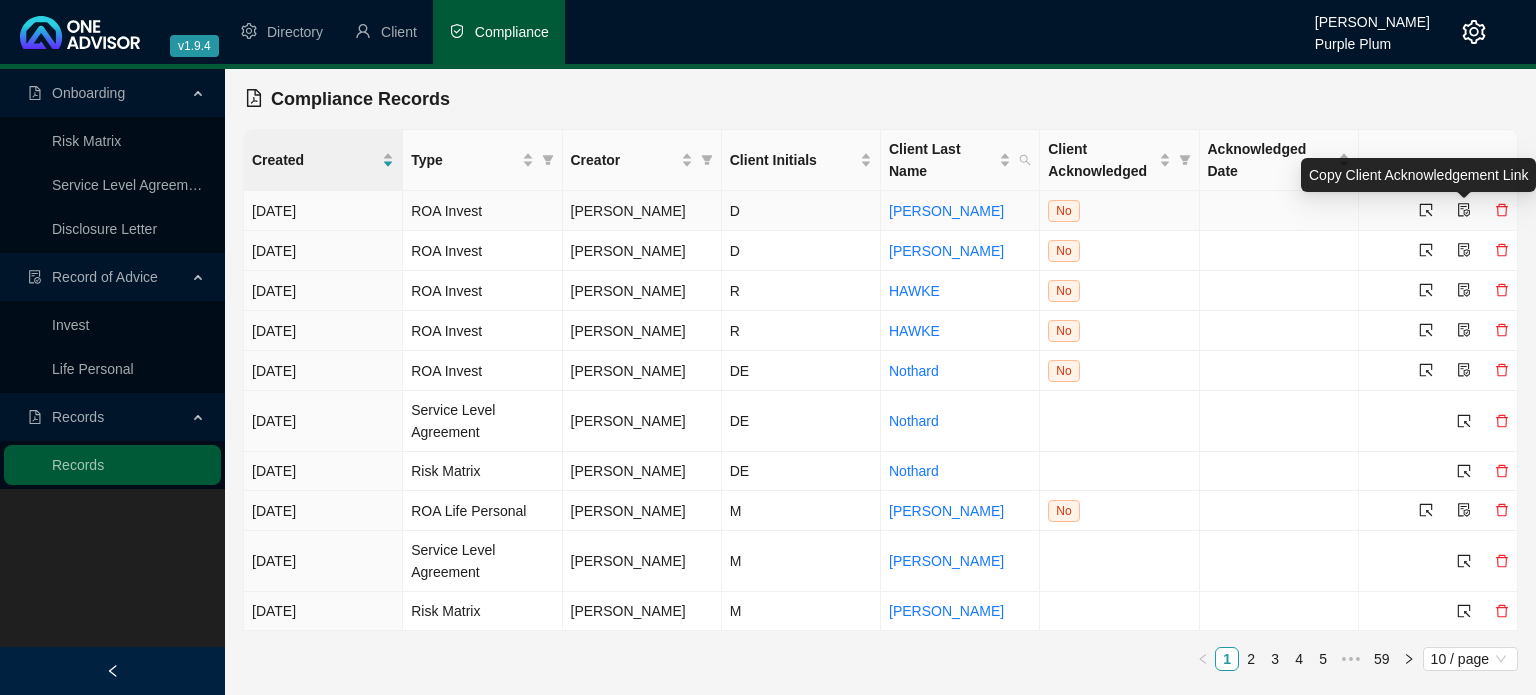click 